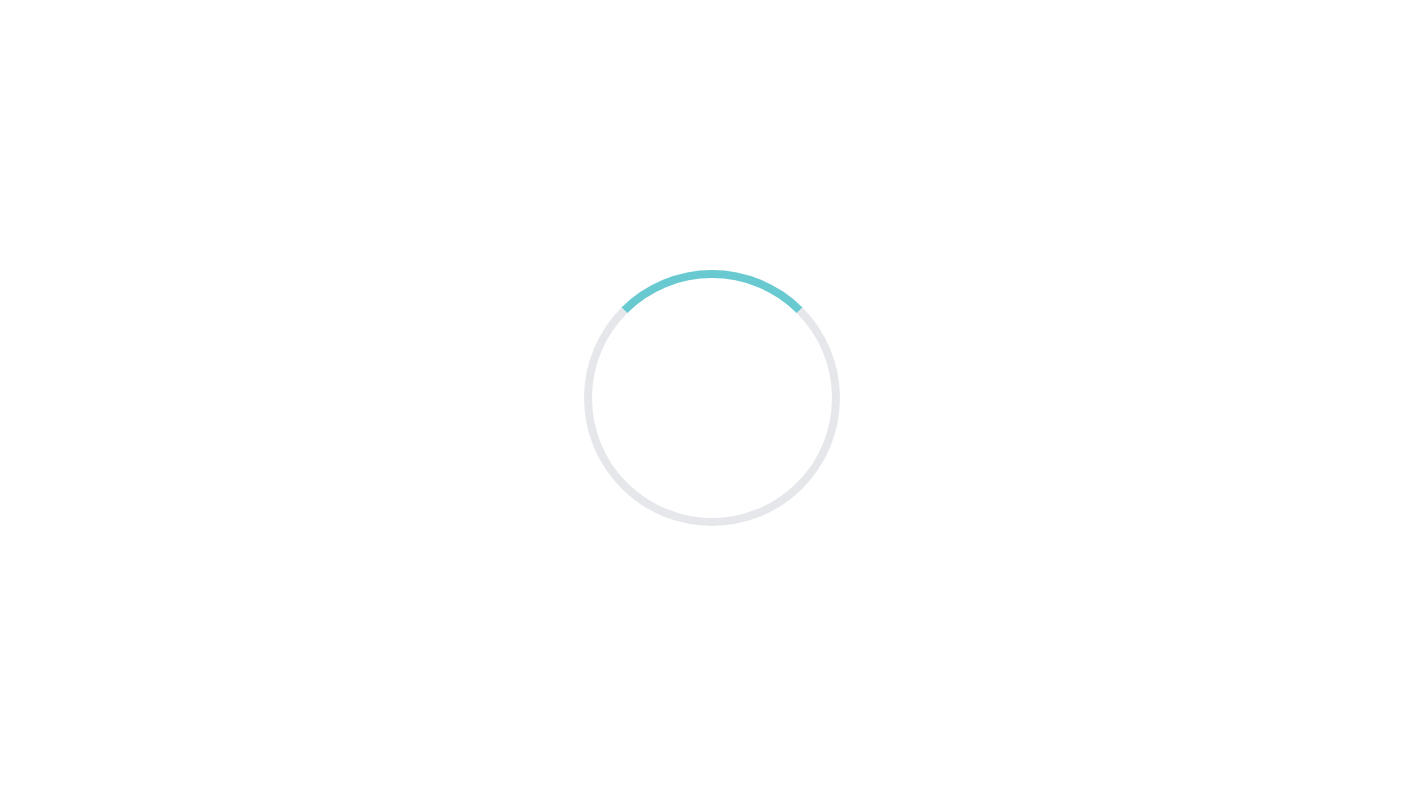 scroll, scrollTop: 0, scrollLeft: 0, axis: both 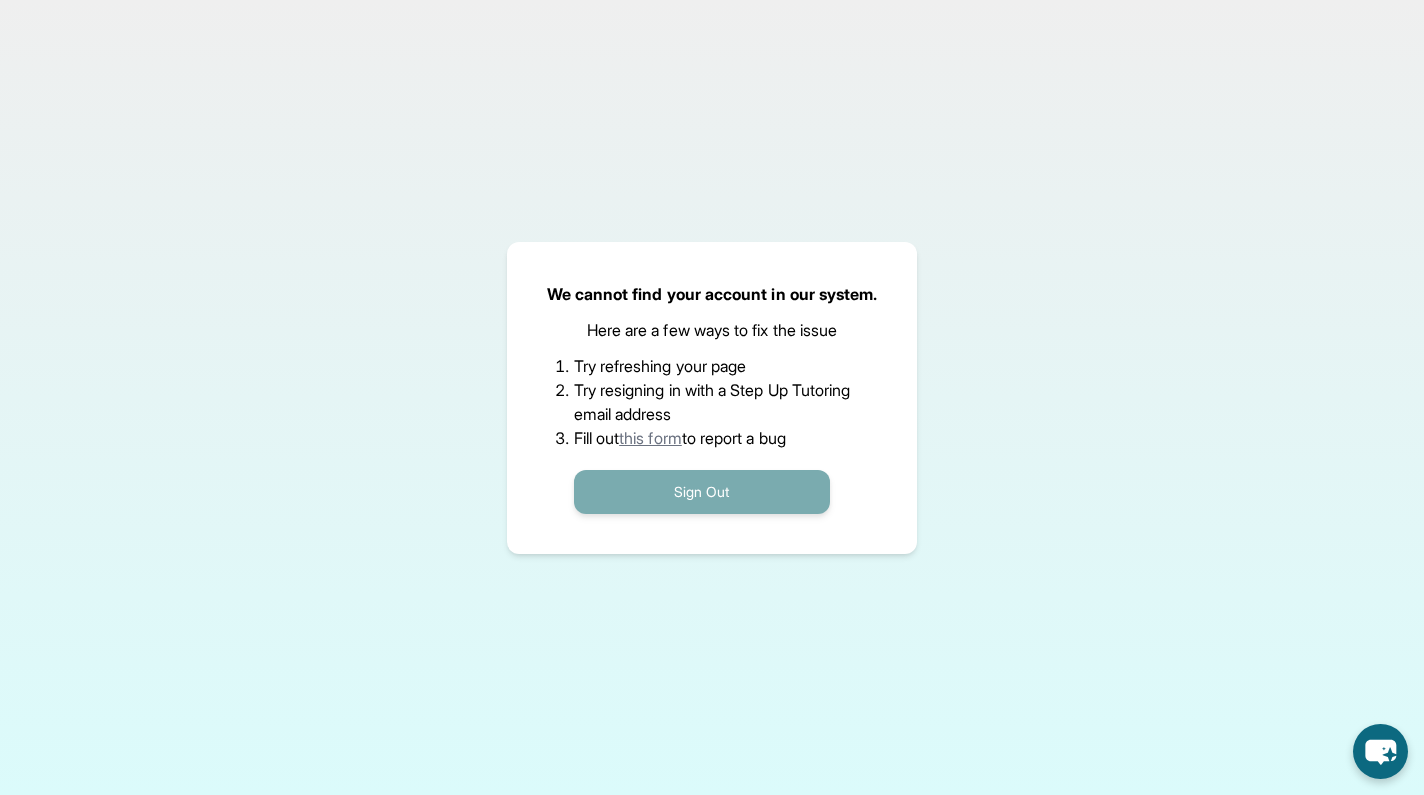click on "Sign Out" at bounding box center [702, 492] 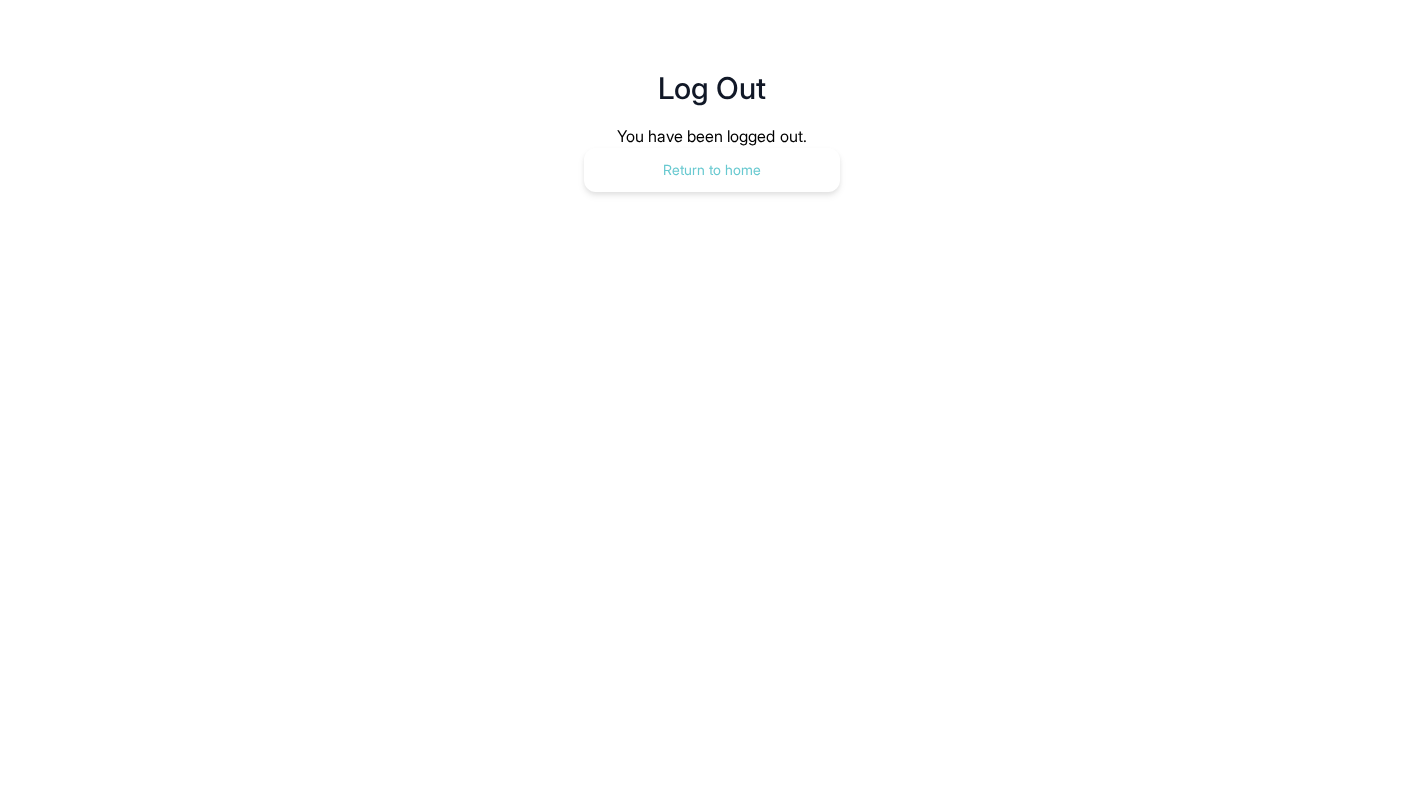 click on "Return to home" at bounding box center [712, 170] 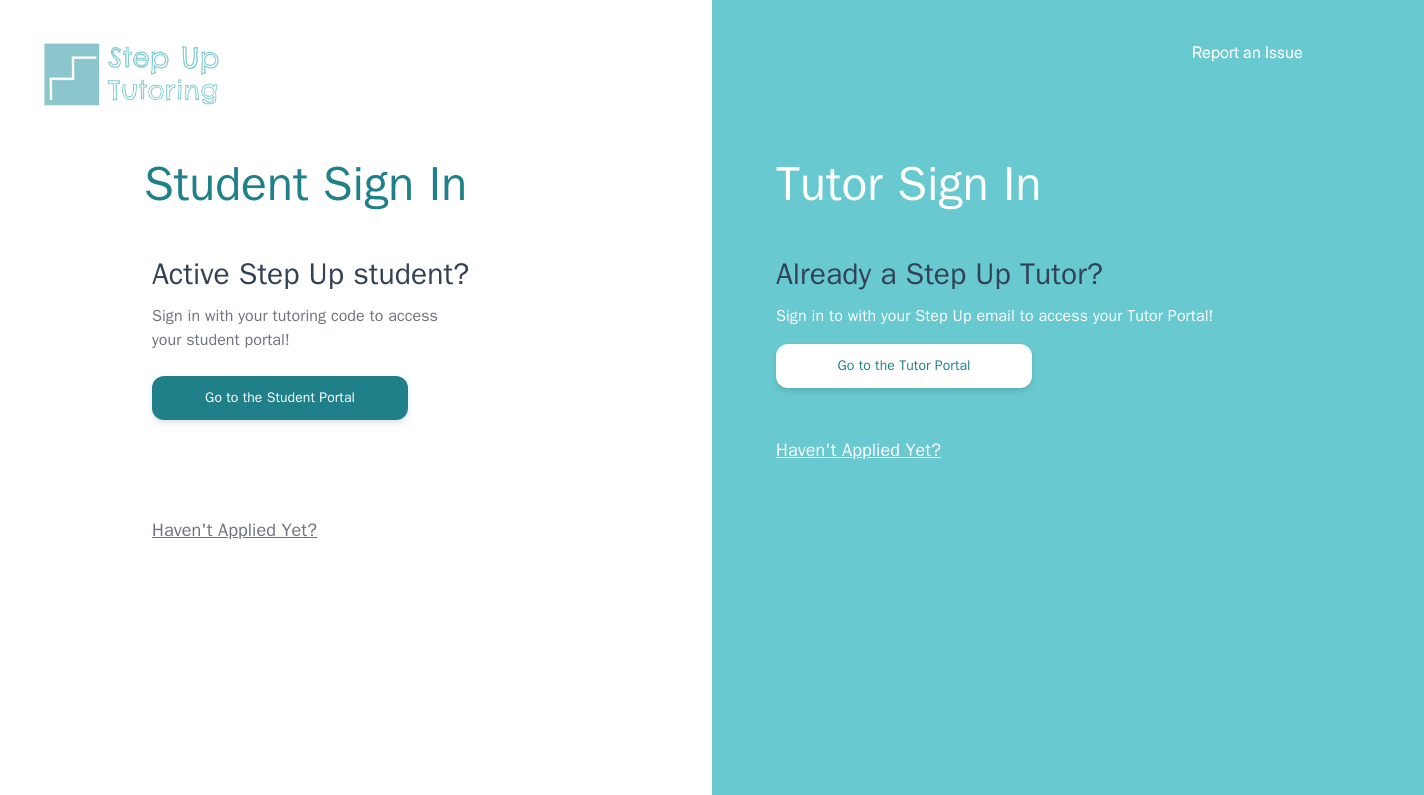 scroll, scrollTop: 0, scrollLeft: 0, axis: both 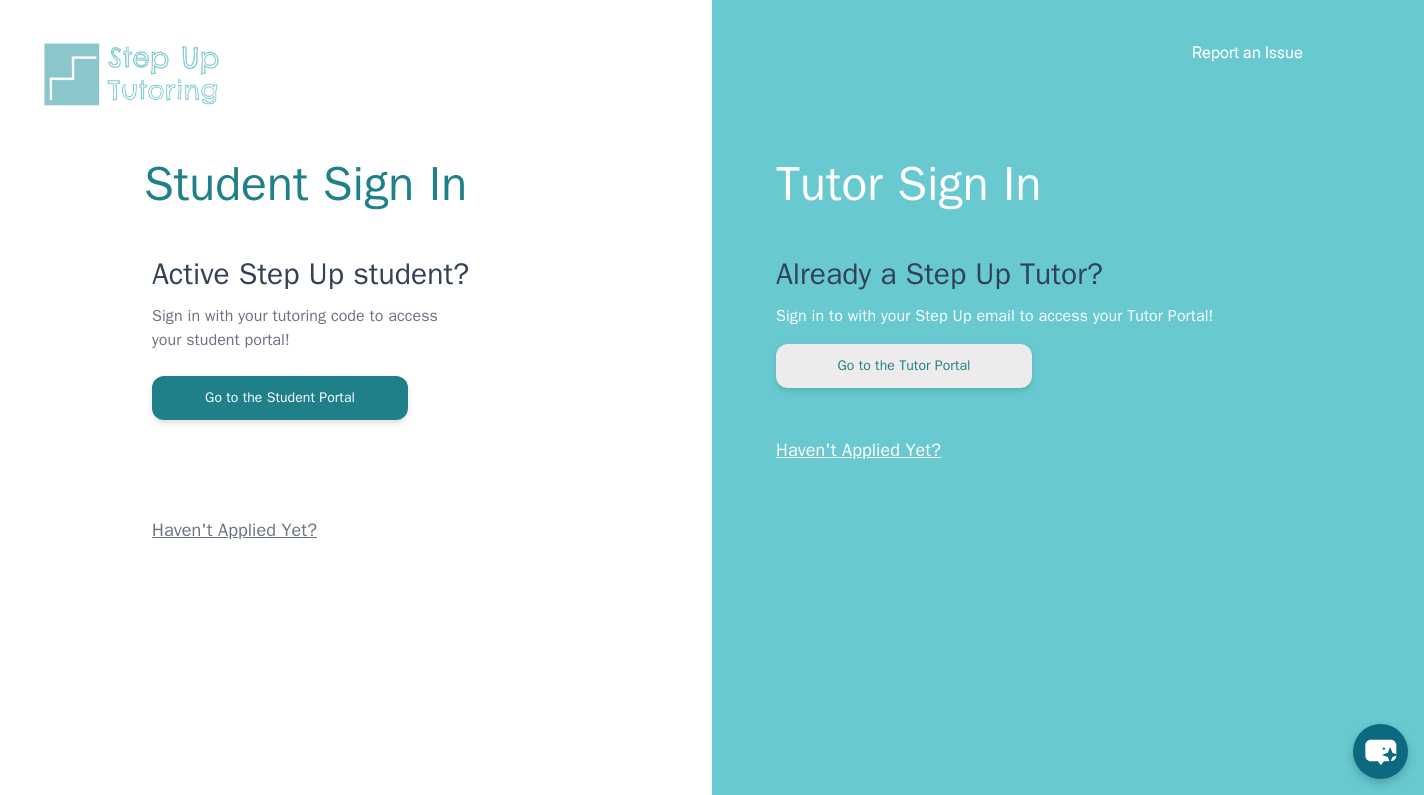 click on "Go to the Tutor Portal" at bounding box center [904, 366] 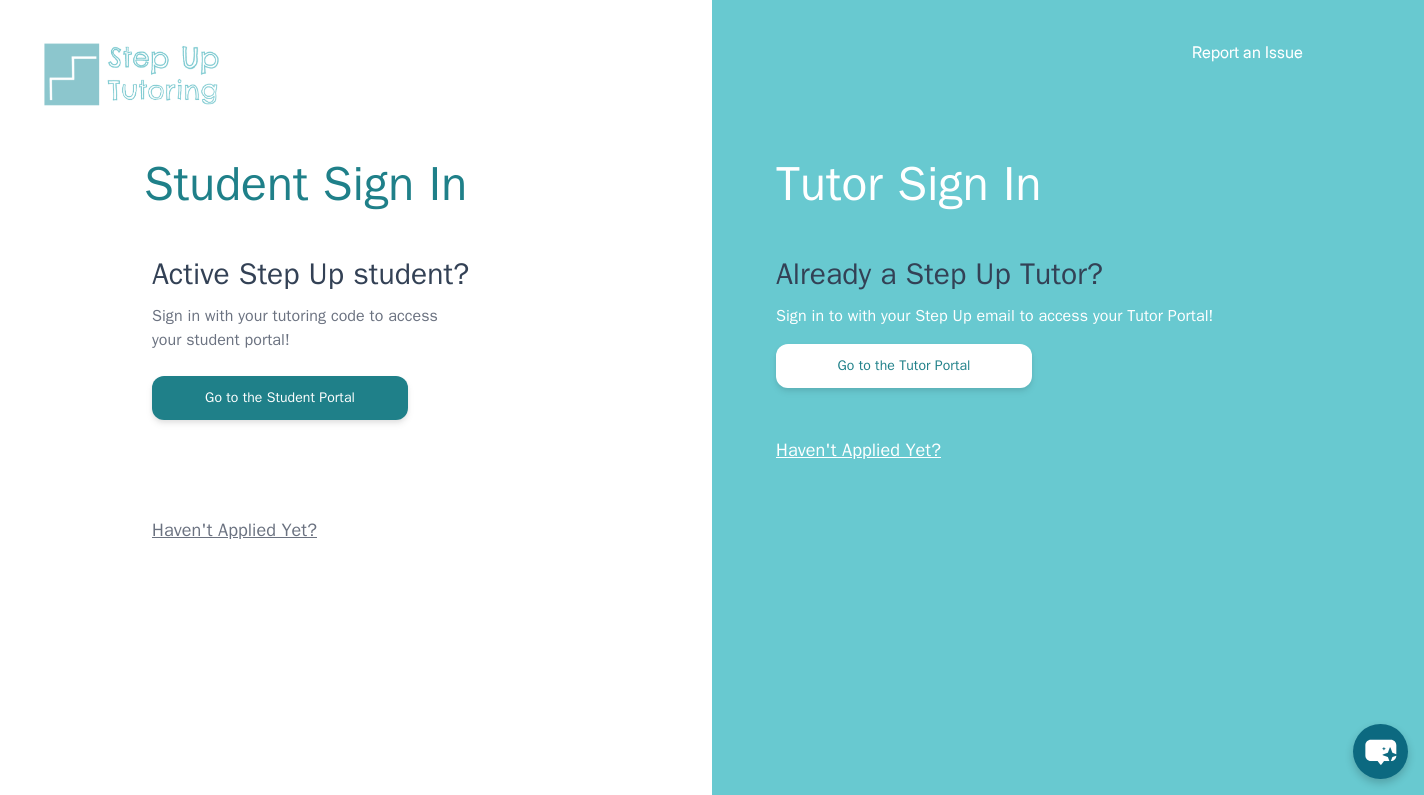 scroll, scrollTop: 0, scrollLeft: 0, axis: both 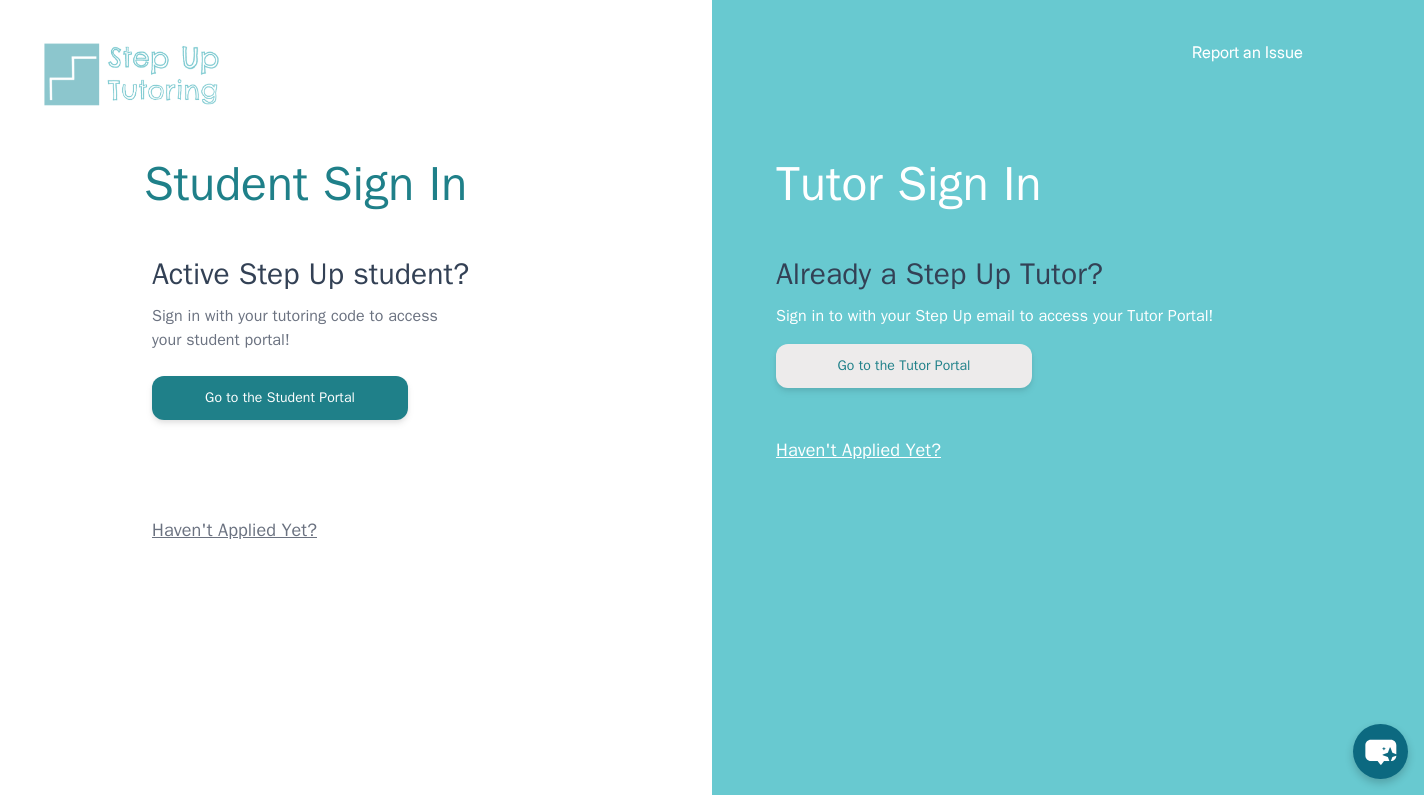 click on "Go to the Tutor Portal" at bounding box center (904, 366) 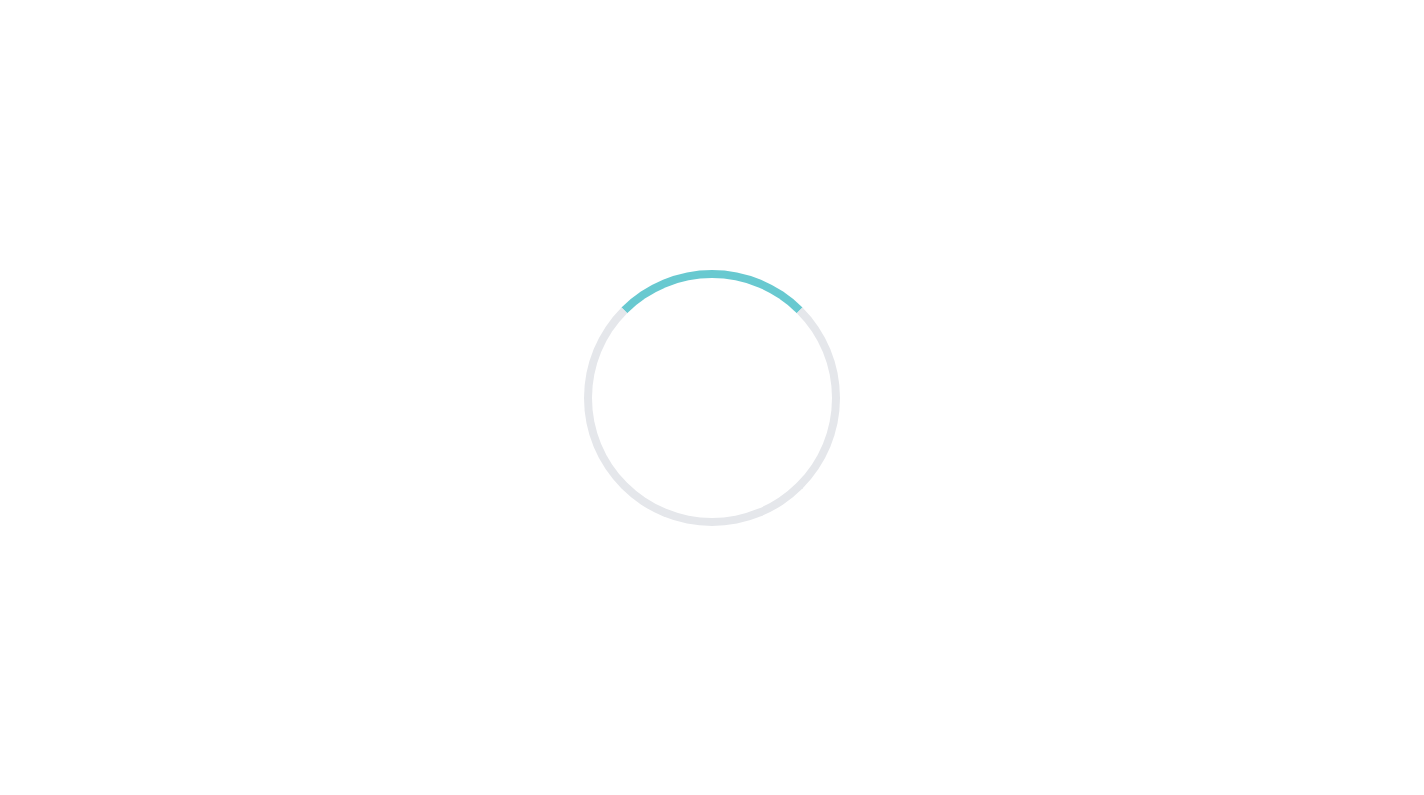 scroll, scrollTop: 0, scrollLeft: 0, axis: both 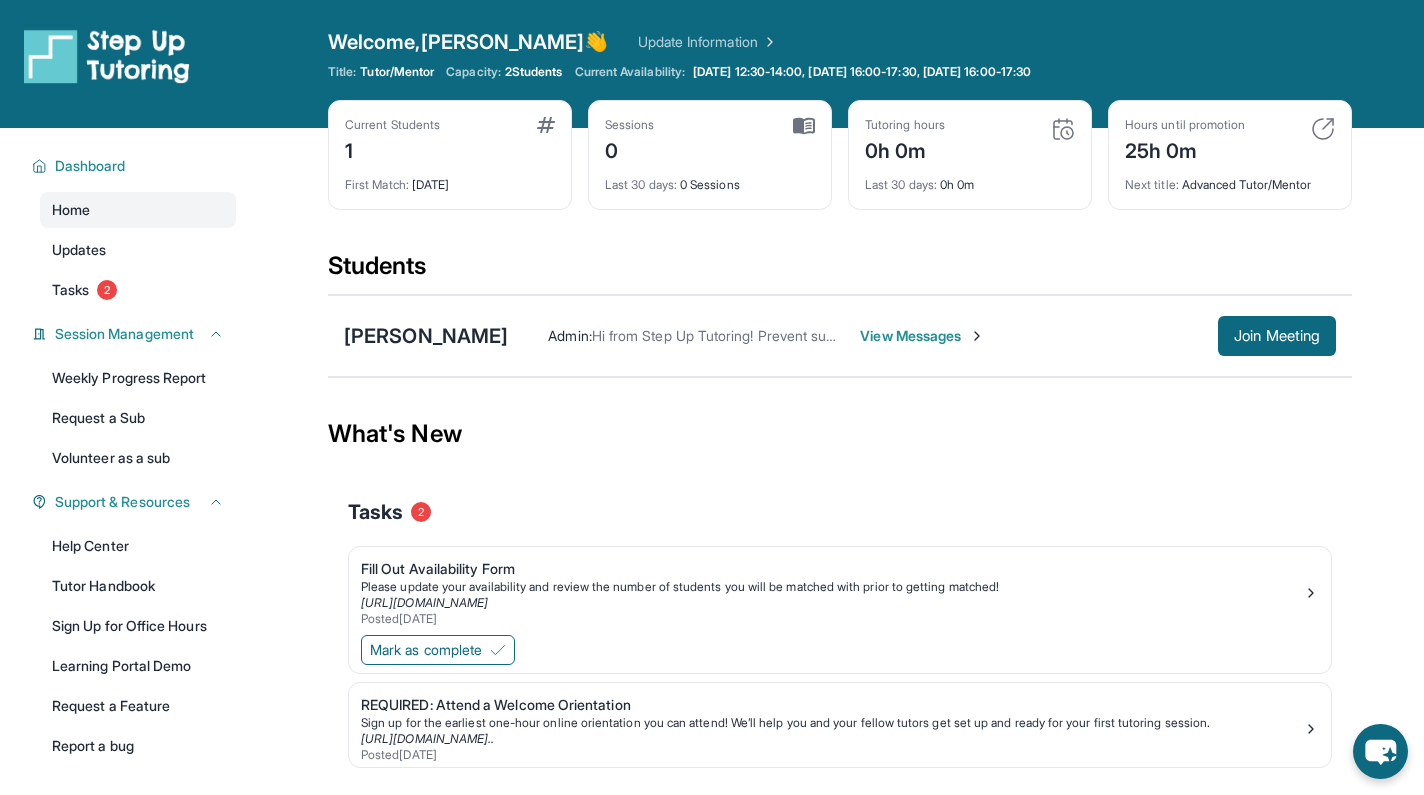 click on "Admin :  Hi from Step Up Tutoring! Prevent summer learning loss and qualify for fun incentives by meeting at least 90 minutes/week. You met for 0 minutes last week and 0 minutes this week. Check out our summer camps at [URL][DOMAIN_NAME] and track your progress on the Summer Adventure Map at [URL][DOMAIN_NAME] — prizes include a raffle drawing for an iPad, legos, science kits, gift cards, and more! View Messages Join Meeting" at bounding box center [922, 336] 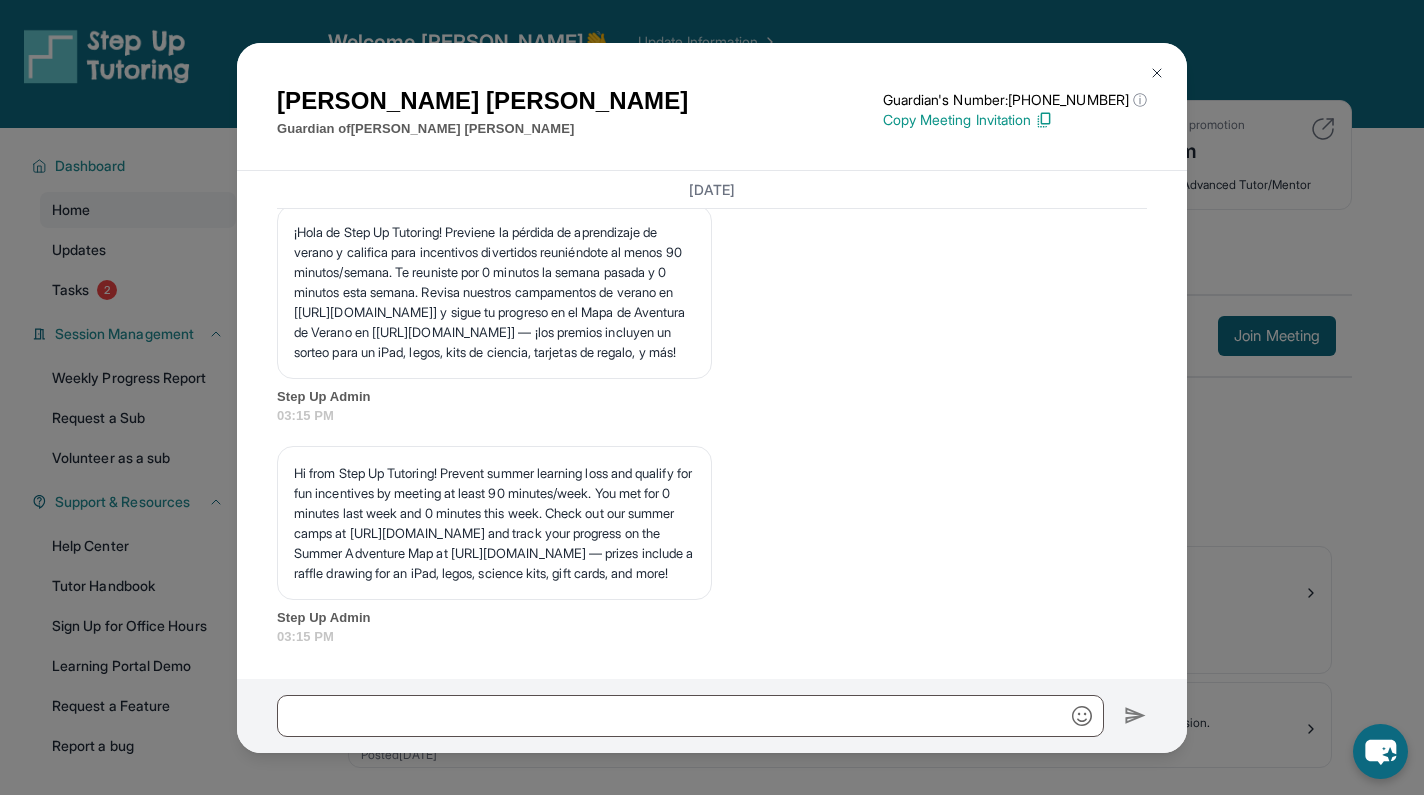 click on "¡Hola de Step Up Tutoring! Previene la pérdida de aprendizaje de verano y califica para incentivos divertidos reuniéndote al menos 90 minutos/semana. Te reuniste por 0 minutos la semana pasada y 0 minutos esta semana. Revisa nuestros campamentos de verano en [[URL][DOMAIN_NAME]] y sigue tu progreso en el Mapa de Aventura de Verano en [[URL][DOMAIN_NAME]] — ¡los premios incluyen un sorteo para un iPad, legos, kits de ciencia, tarjetas de regalo, y más!" at bounding box center (494, 292) 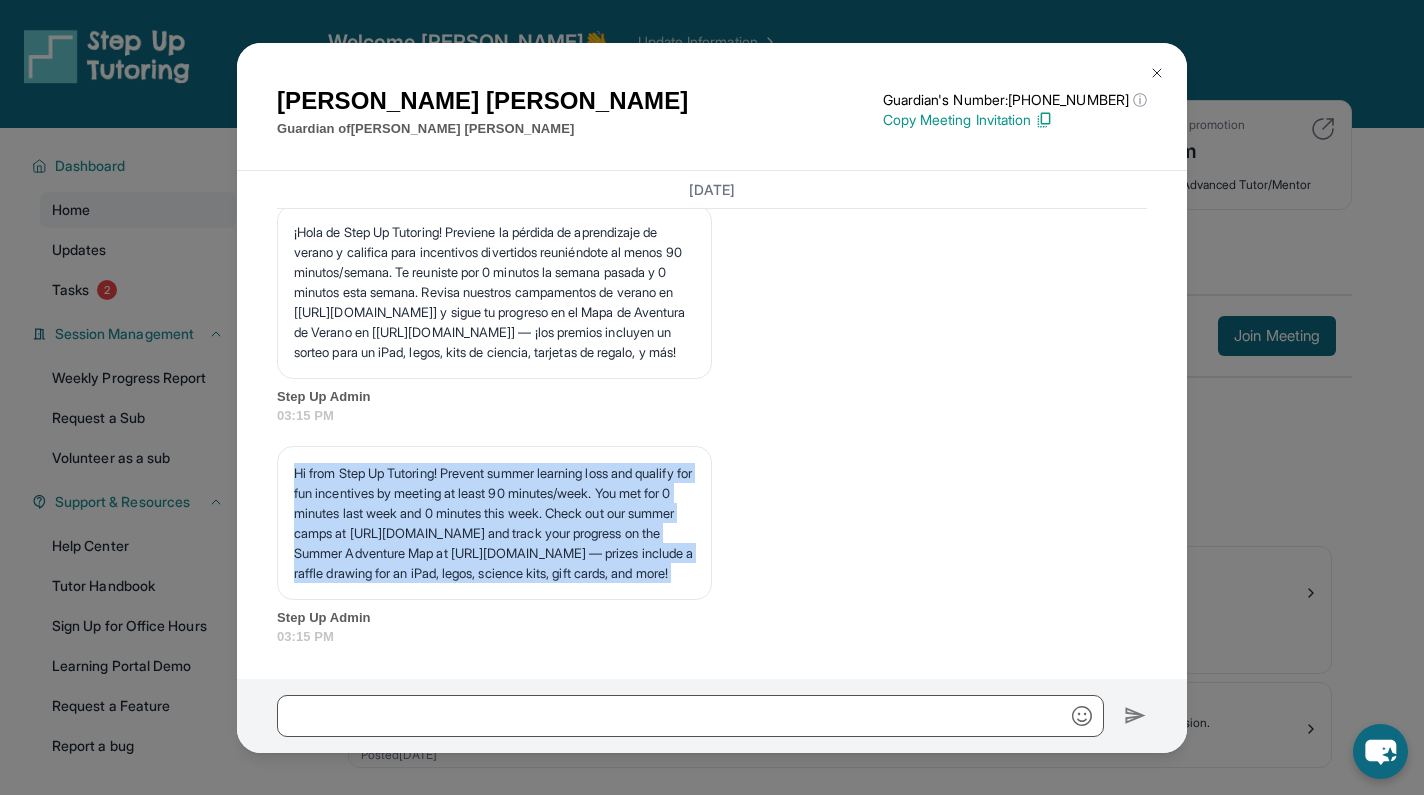click on "Hi from Step Up Tutoring! Prevent summer learning loss and qualify for fun incentives by meeting at least 90 minutes/week. You met for 0 minutes last week and 0 minutes this week. Check out our summer camps at [URL][DOMAIN_NAME] and track your progress on the Summer Adventure Map at [URL][DOMAIN_NAME] — prizes include a raffle drawing for an iPad, legos, science kits, gift cards, and more!" at bounding box center [494, 523] 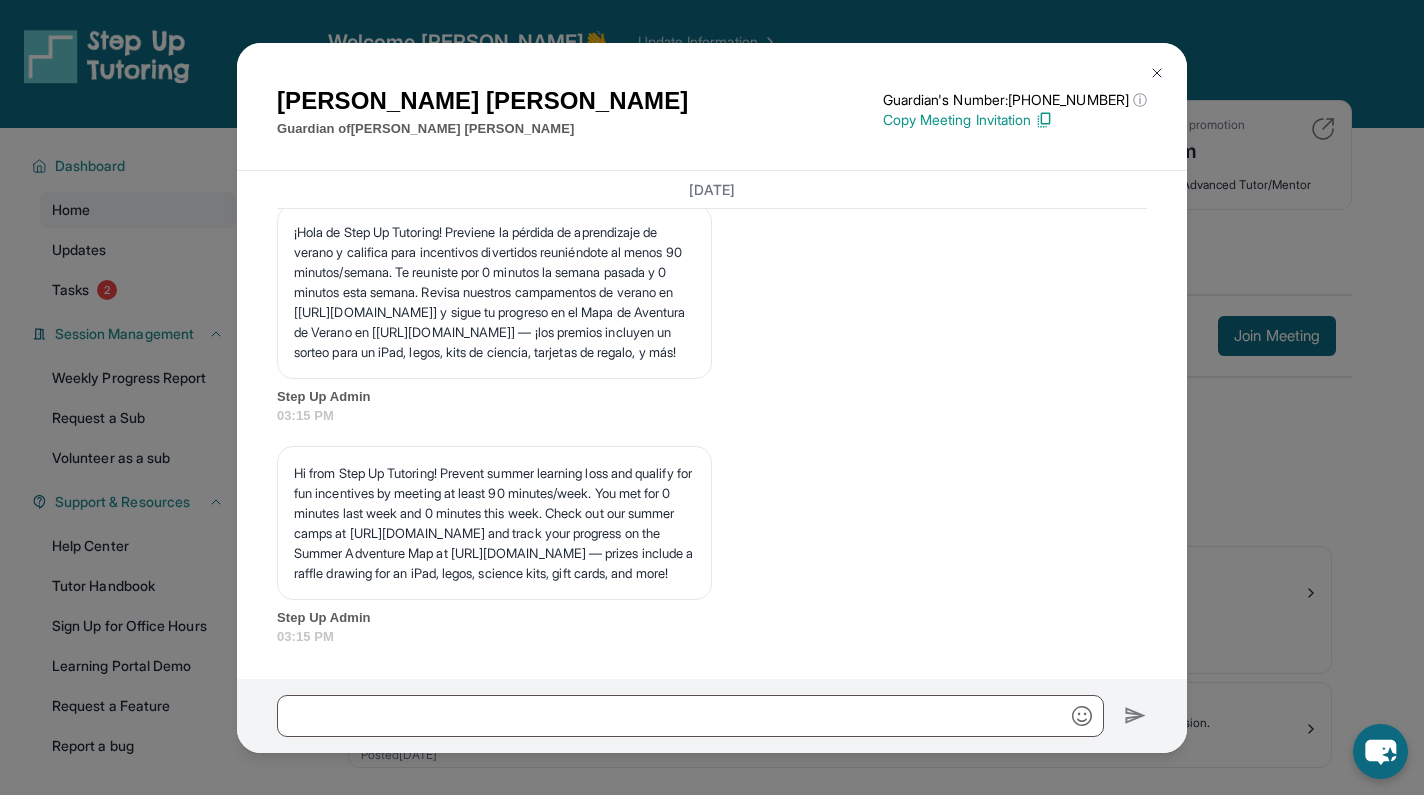 scroll, scrollTop: 0, scrollLeft: 0, axis: both 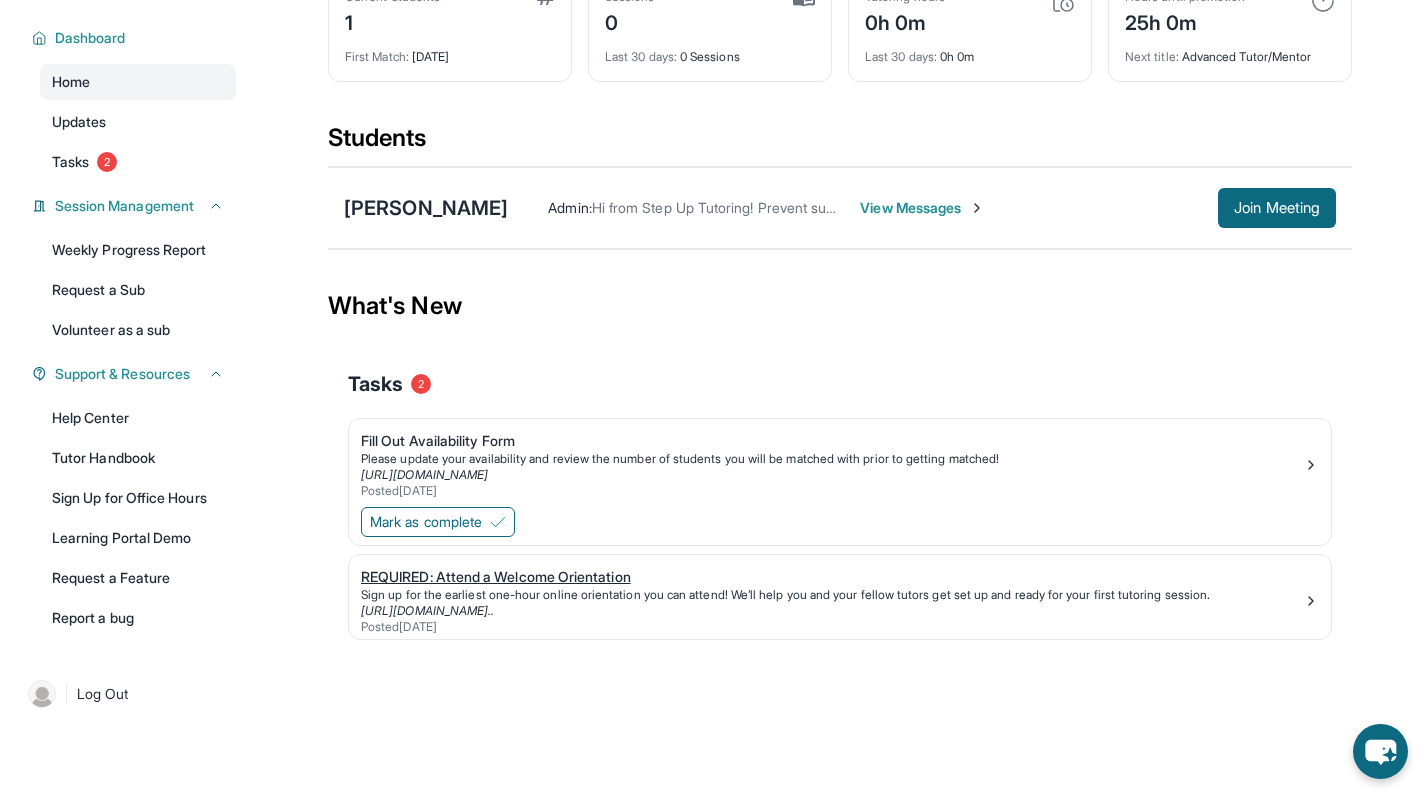 click on "Sign up for the earliest one-hour online orientation you can attend! We’ll help you and your fellow tutors get set up and ready for your first tutoring session." at bounding box center (832, 595) 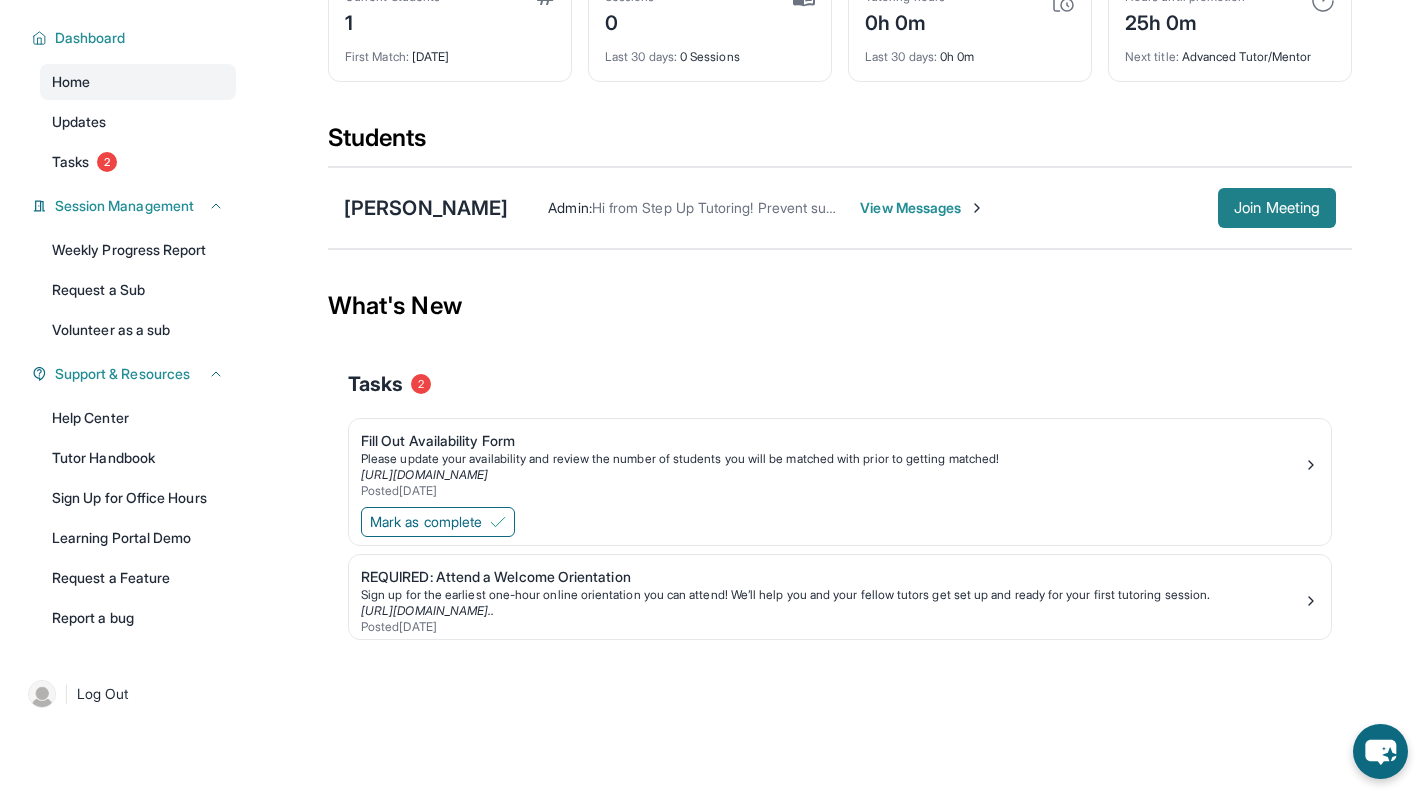 click on "Join Meeting" at bounding box center (1277, 208) 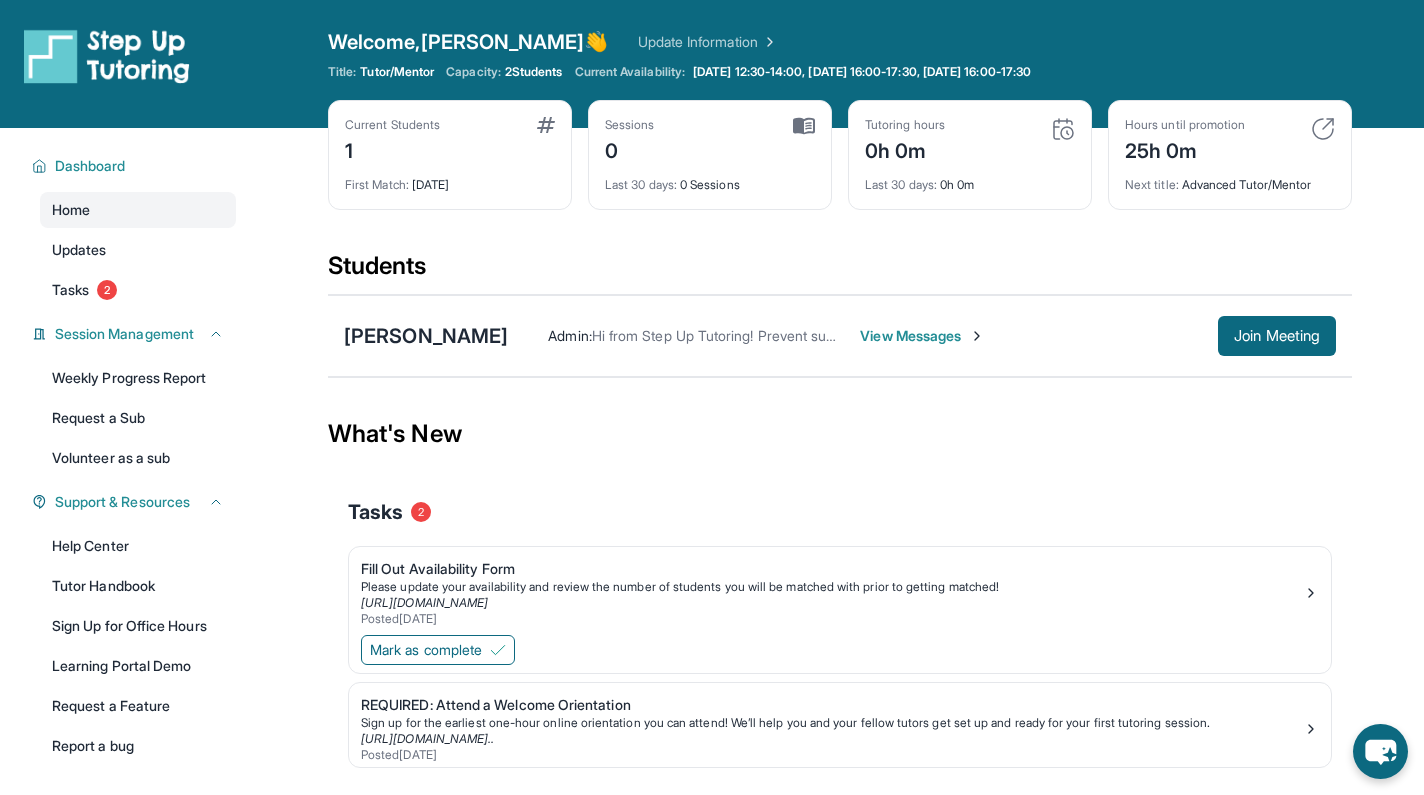 scroll, scrollTop: 0, scrollLeft: 0, axis: both 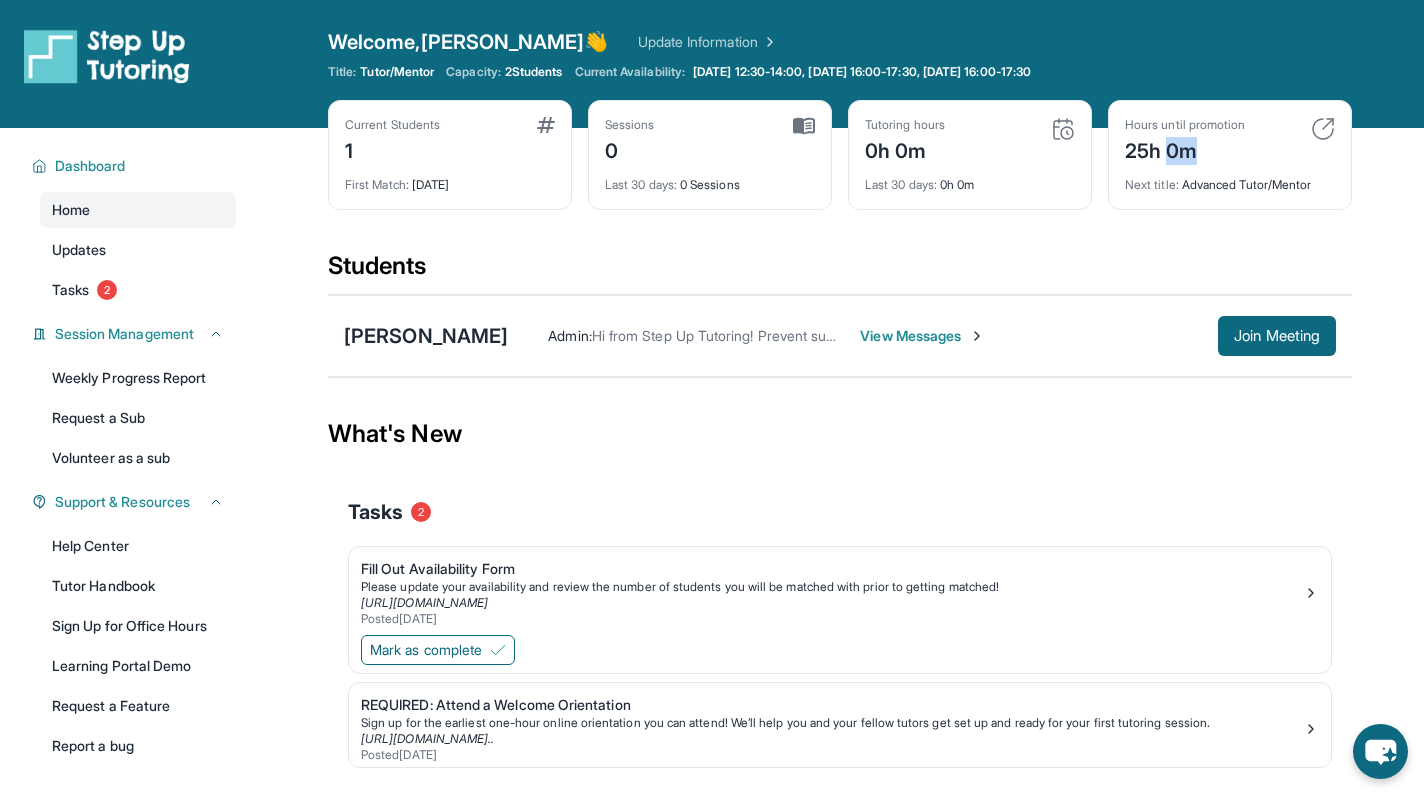 click on "25h 0m" at bounding box center [1185, 149] 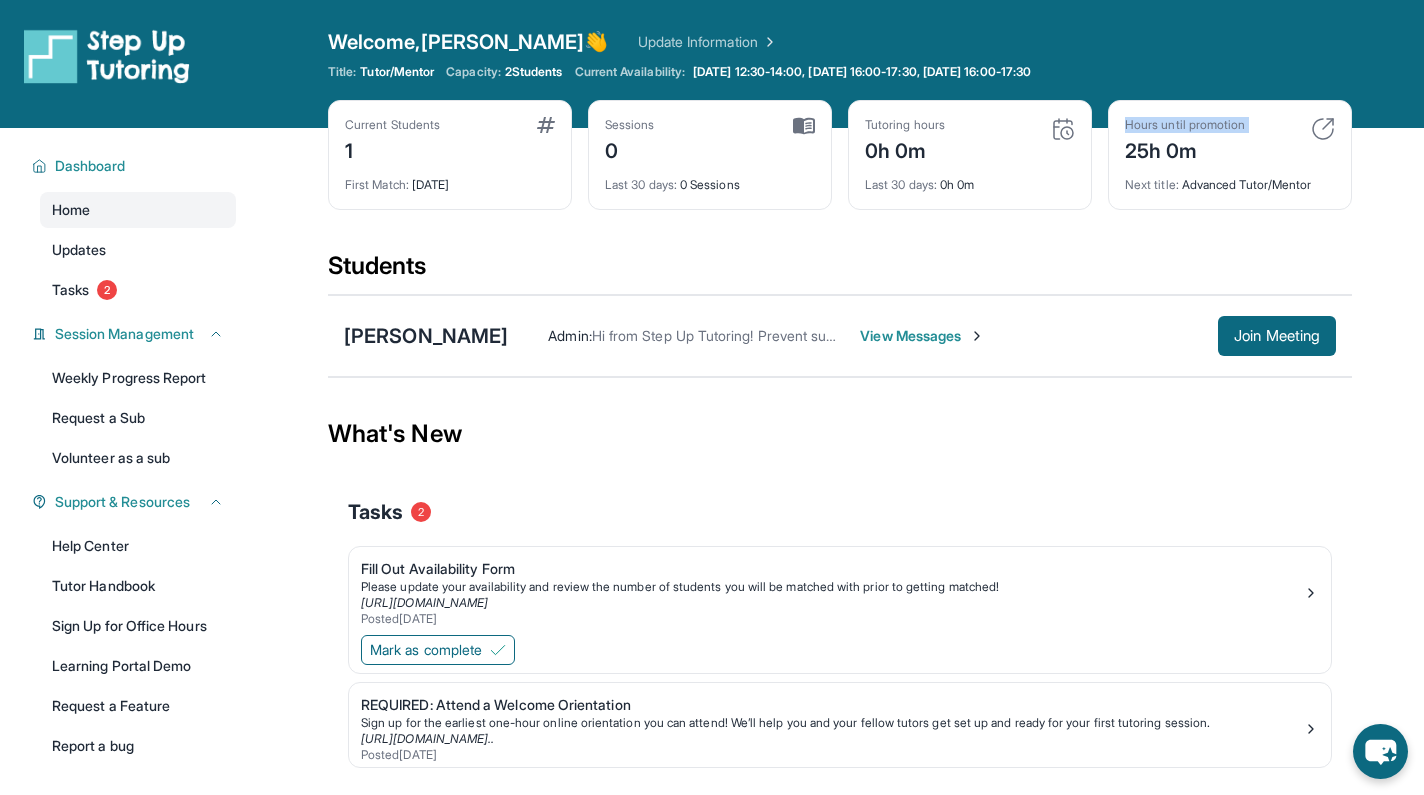 click on "25h 0m" at bounding box center [1185, 149] 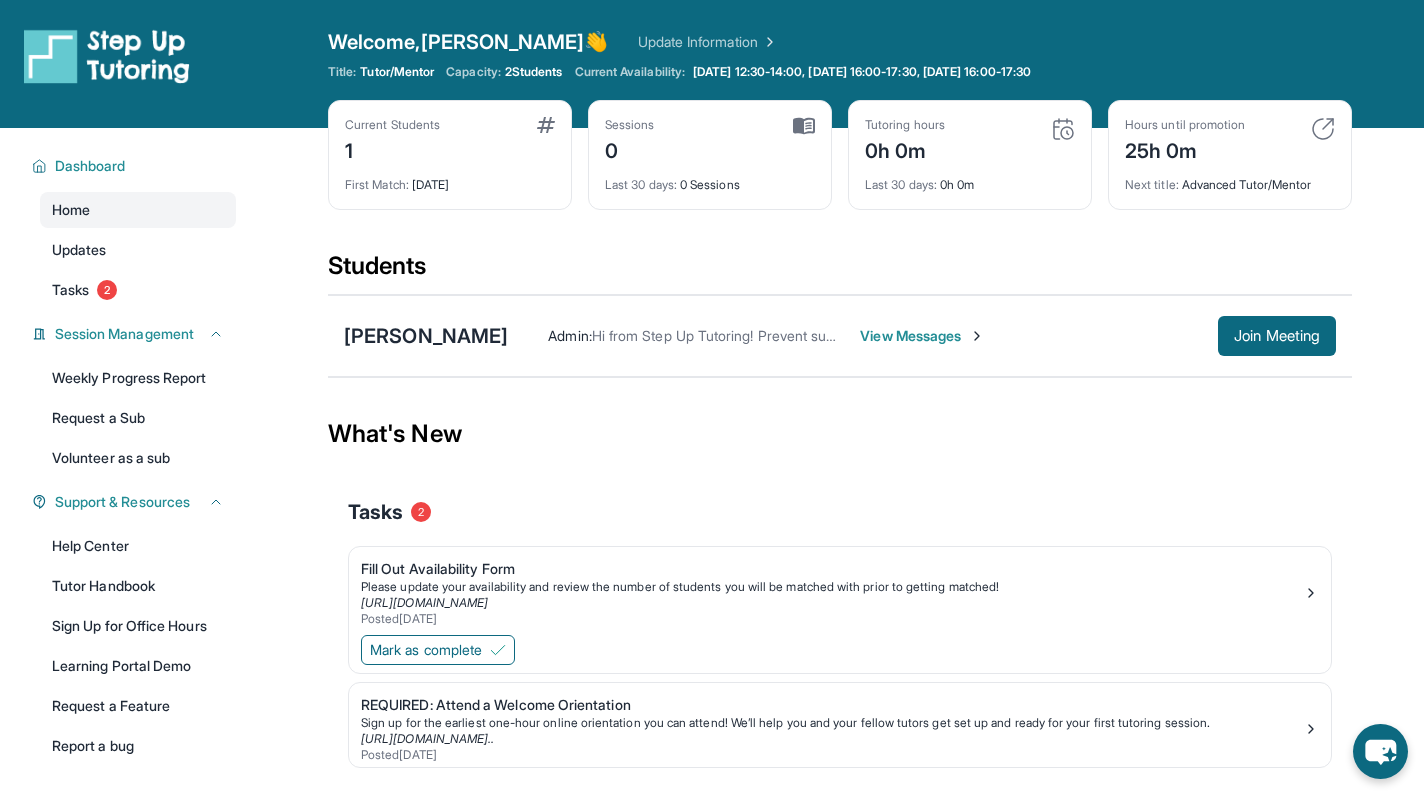 click on "25h 0m" at bounding box center [1185, 149] 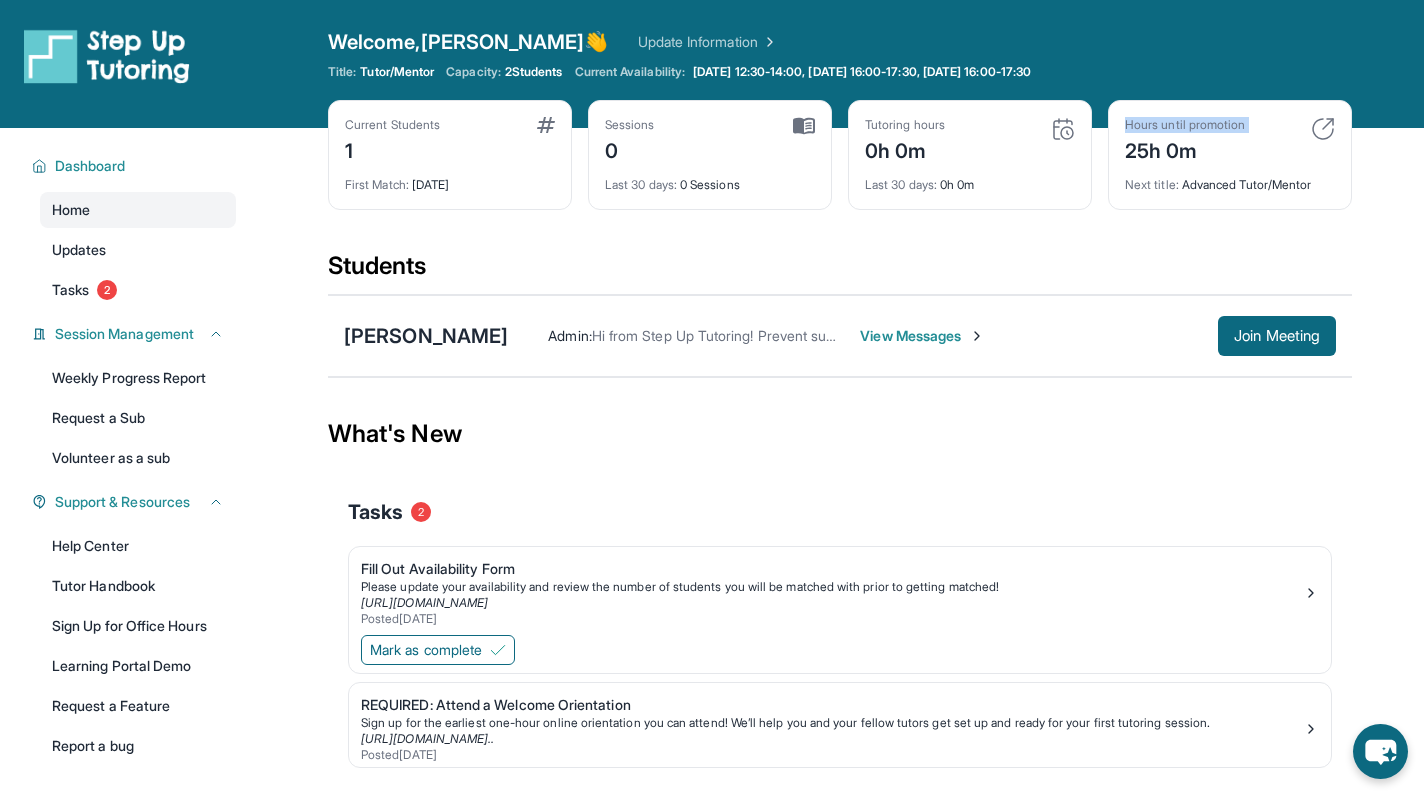 click on "25h 0m" at bounding box center [1185, 149] 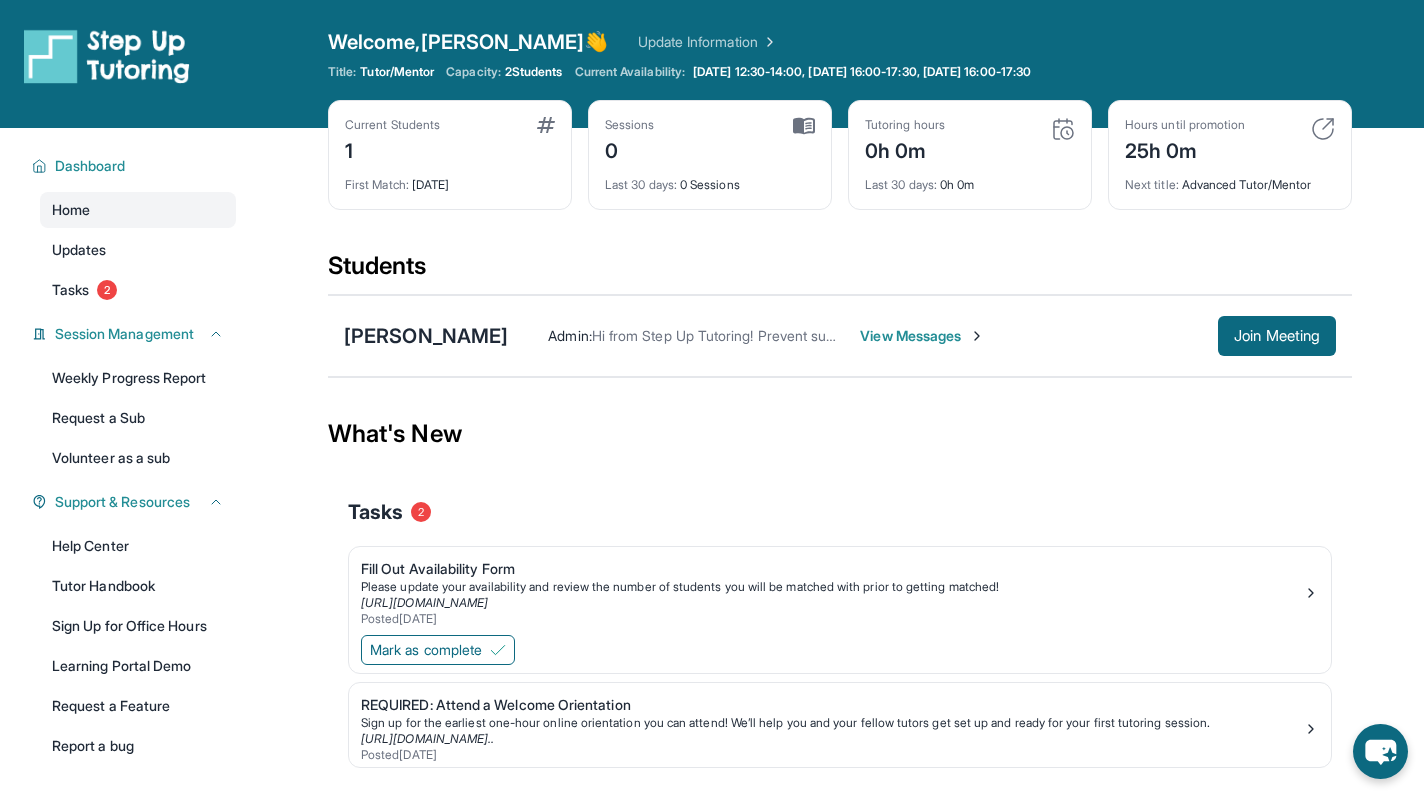 click on "Next title :   Advanced Tutor/Mentor" at bounding box center (1230, 179) 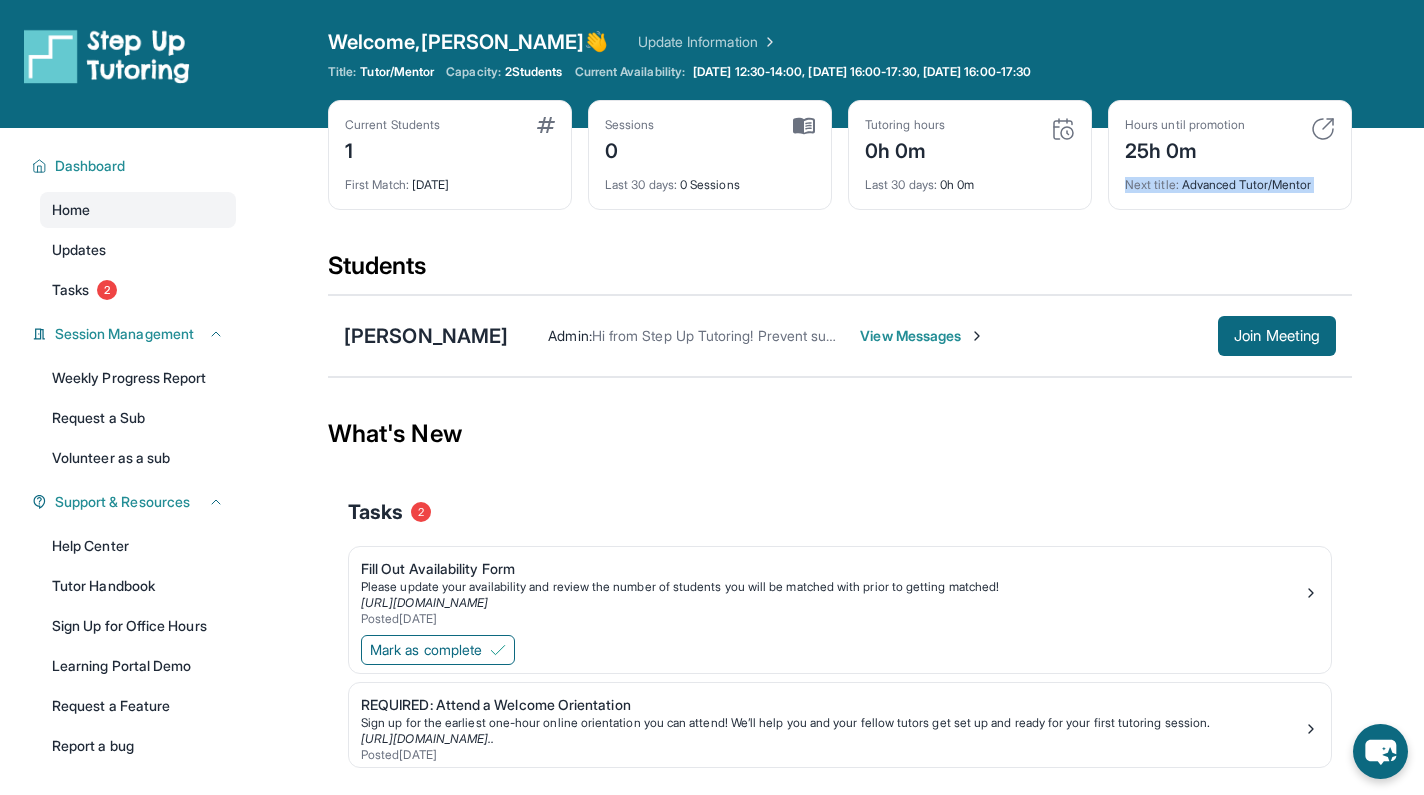 click on "Next title :   Advanced Tutor/Mentor" at bounding box center (1230, 179) 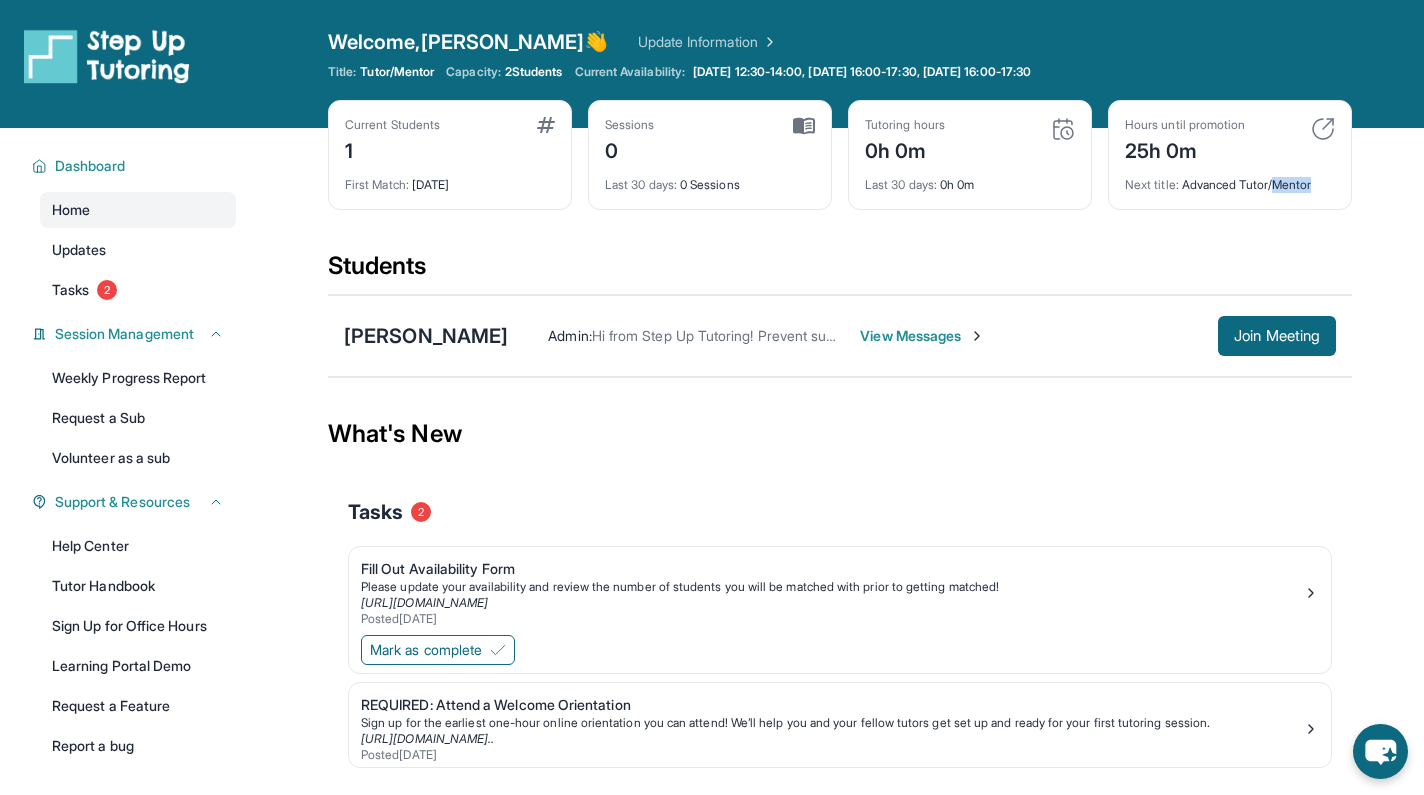 click on "Next title :   Advanced Tutor/Mentor" at bounding box center (1230, 179) 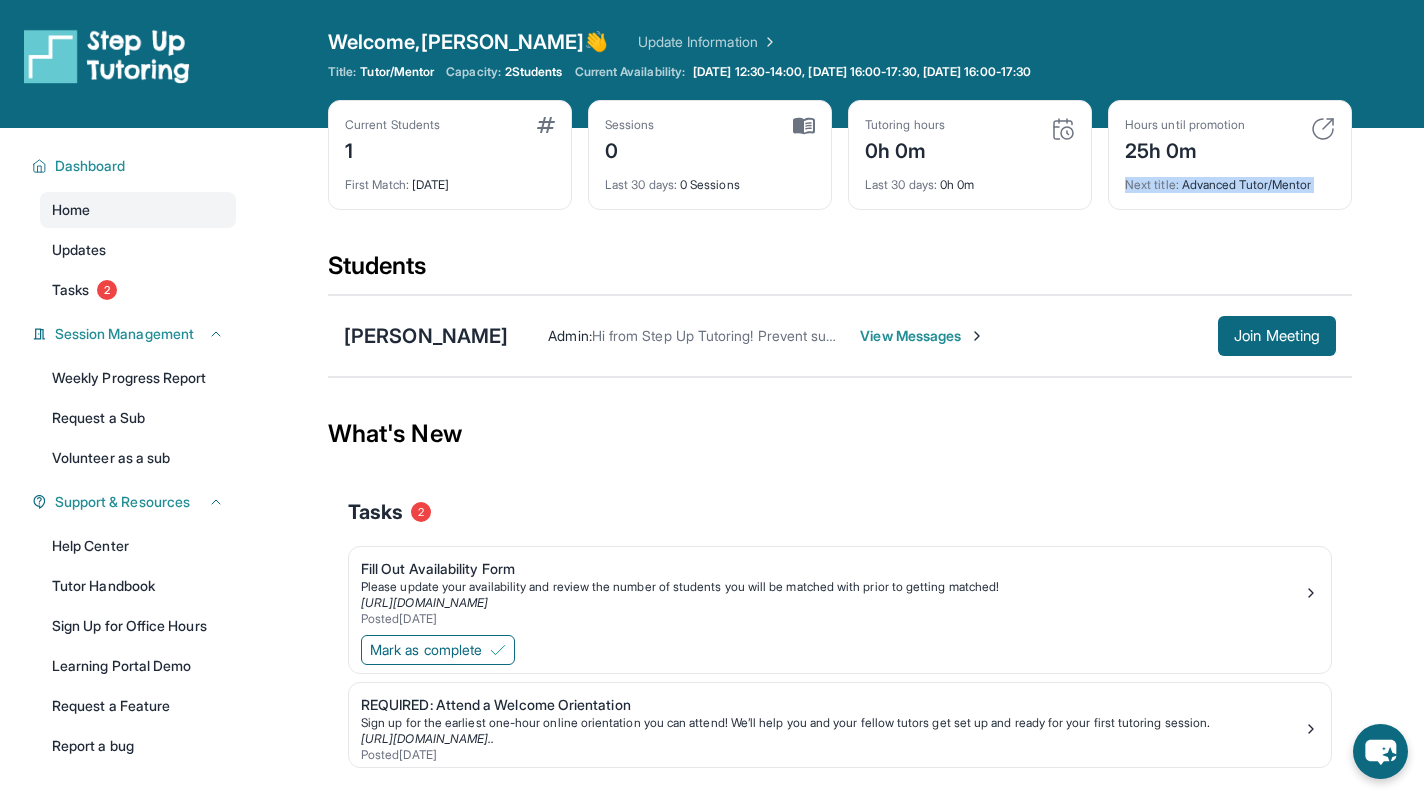 click on "Next title :   Advanced Tutor/Mentor" at bounding box center (1230, 179) 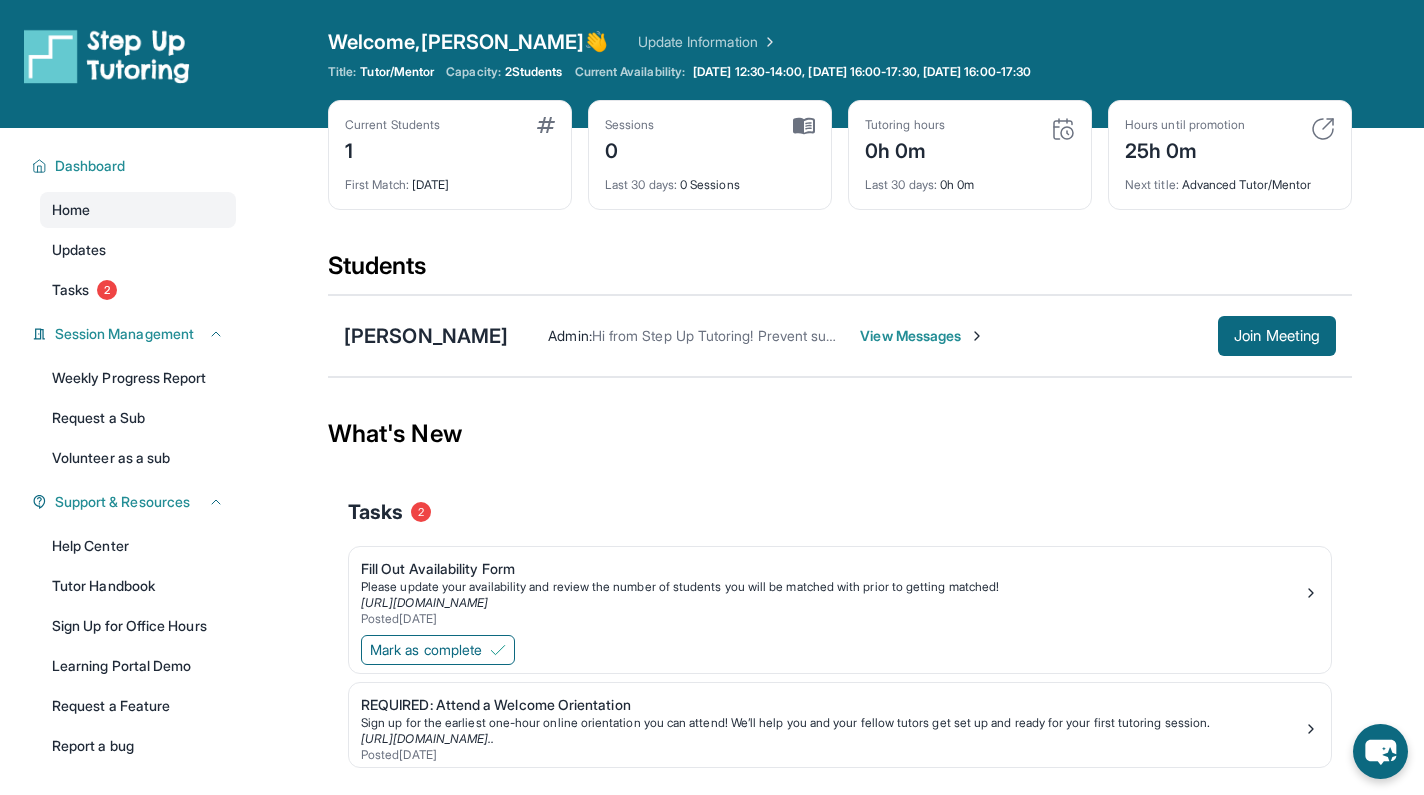 click on "Next title :   Advanced Tutor/Mentor" at bounding box center [1230, 179] 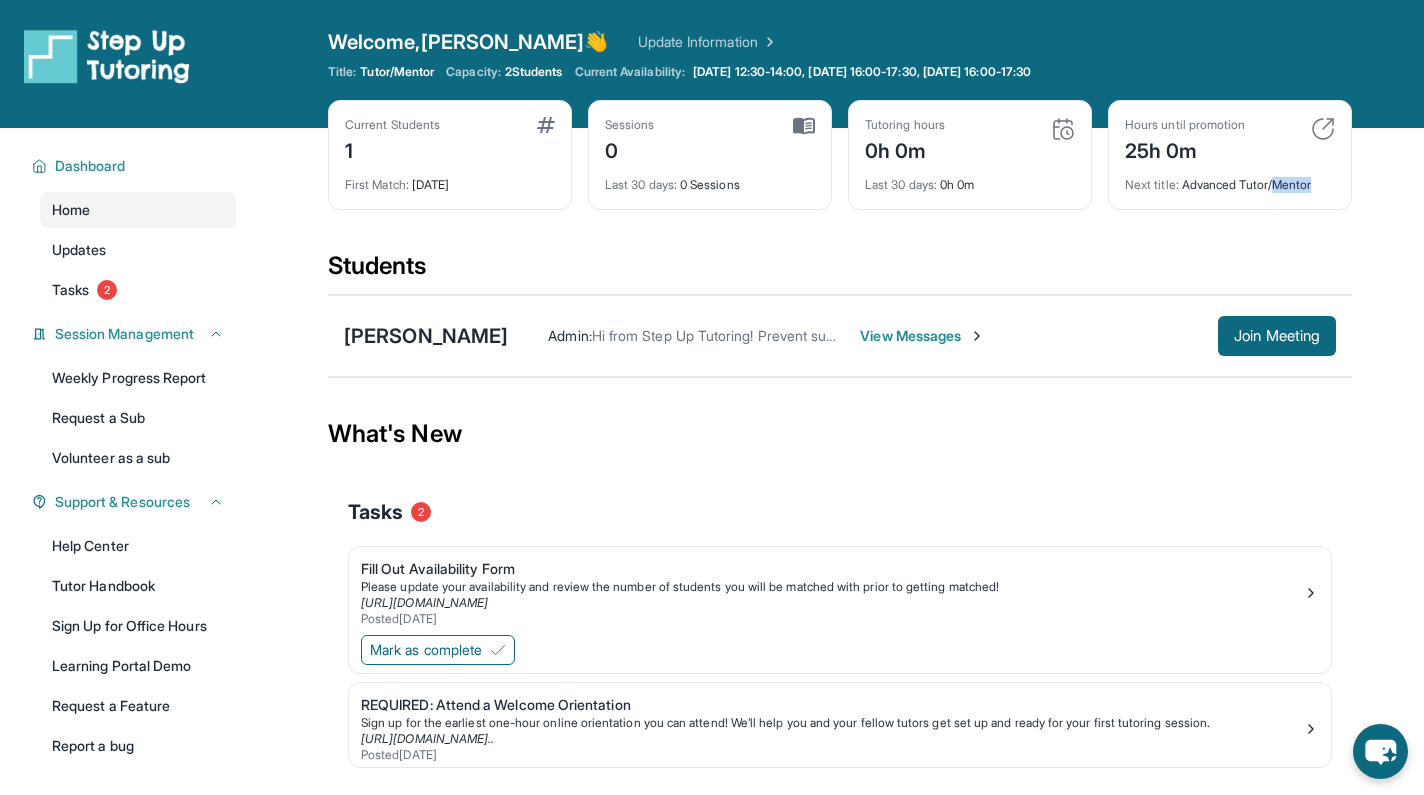 click on "Next title :   Advanced Tutor/Mentor" at bounding box center [1230, 179] 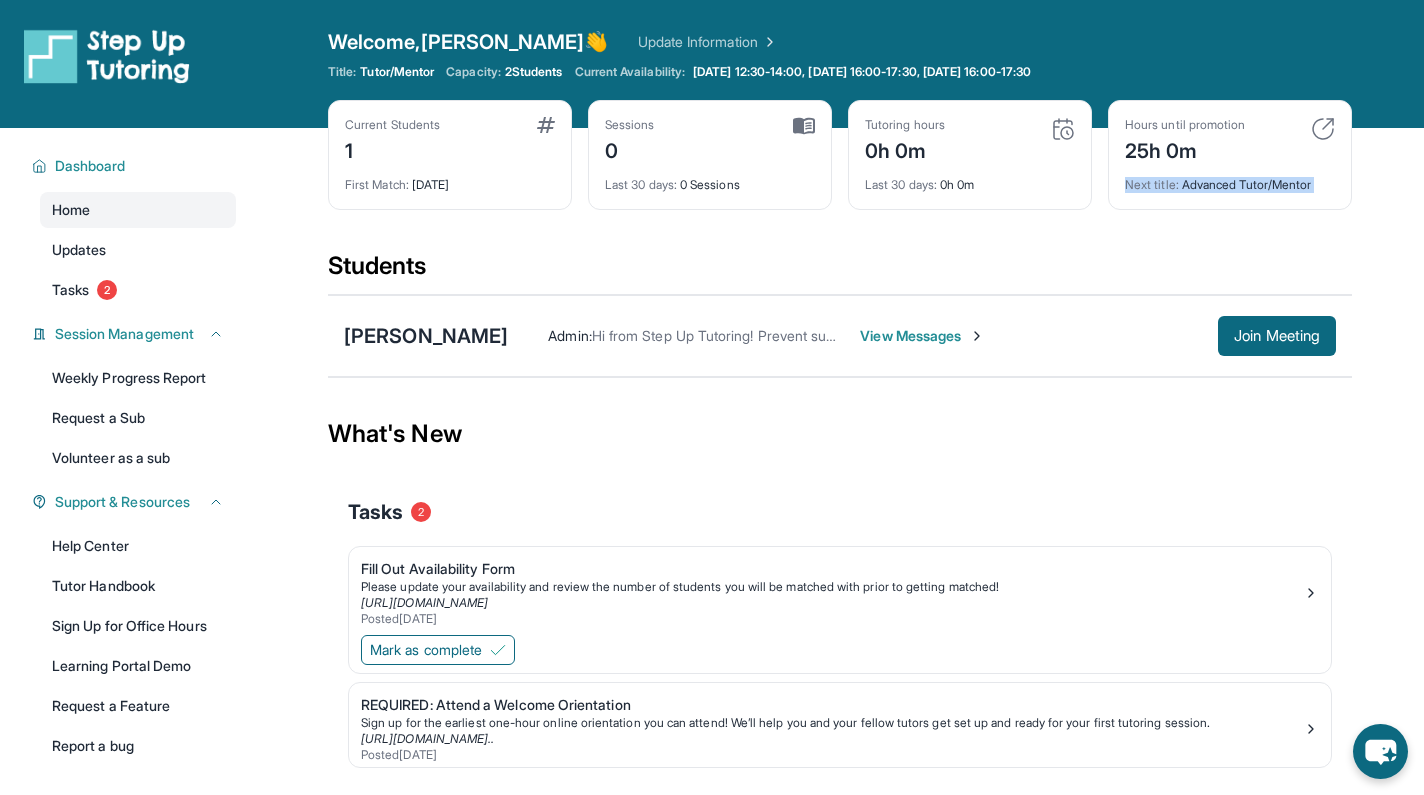 click on "Next title :   Advanced Tutor/Mentor" at bounding box center [1230, 179] 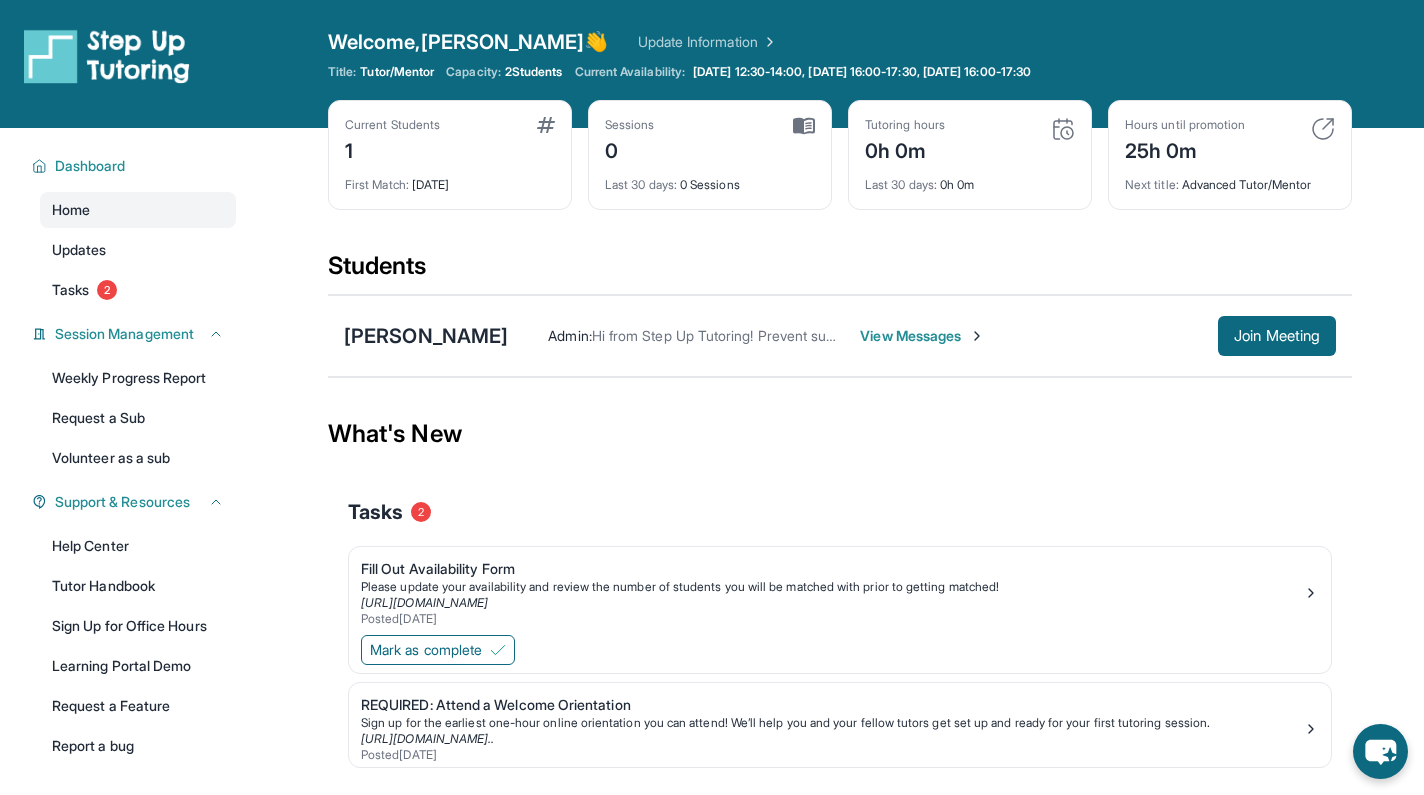 click on "Next title :   Advanced Tutor/Mentor" at bounding box center [1230, 179] 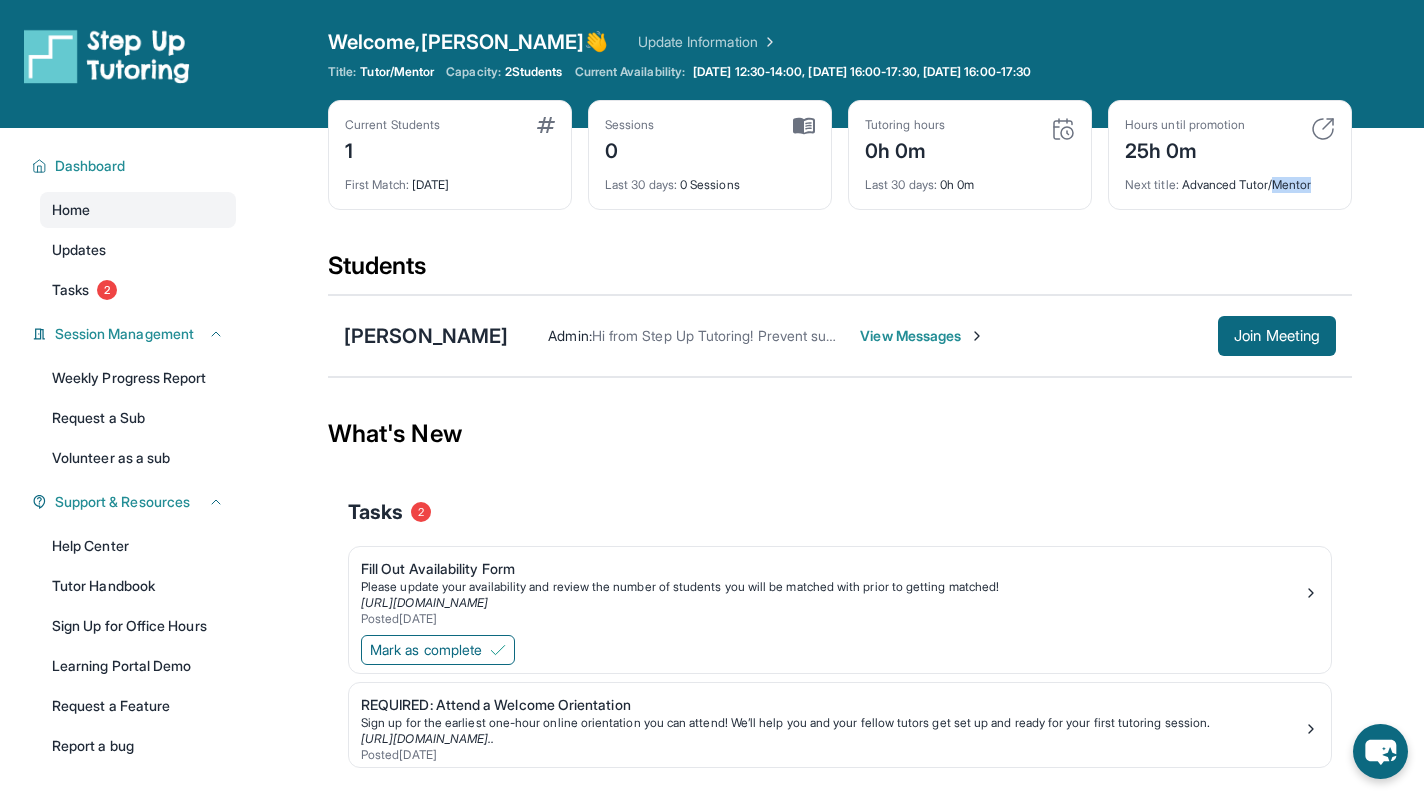 click on "Next title :   Advanced Tutor/Mentor" at bounding box center (1230, 179) 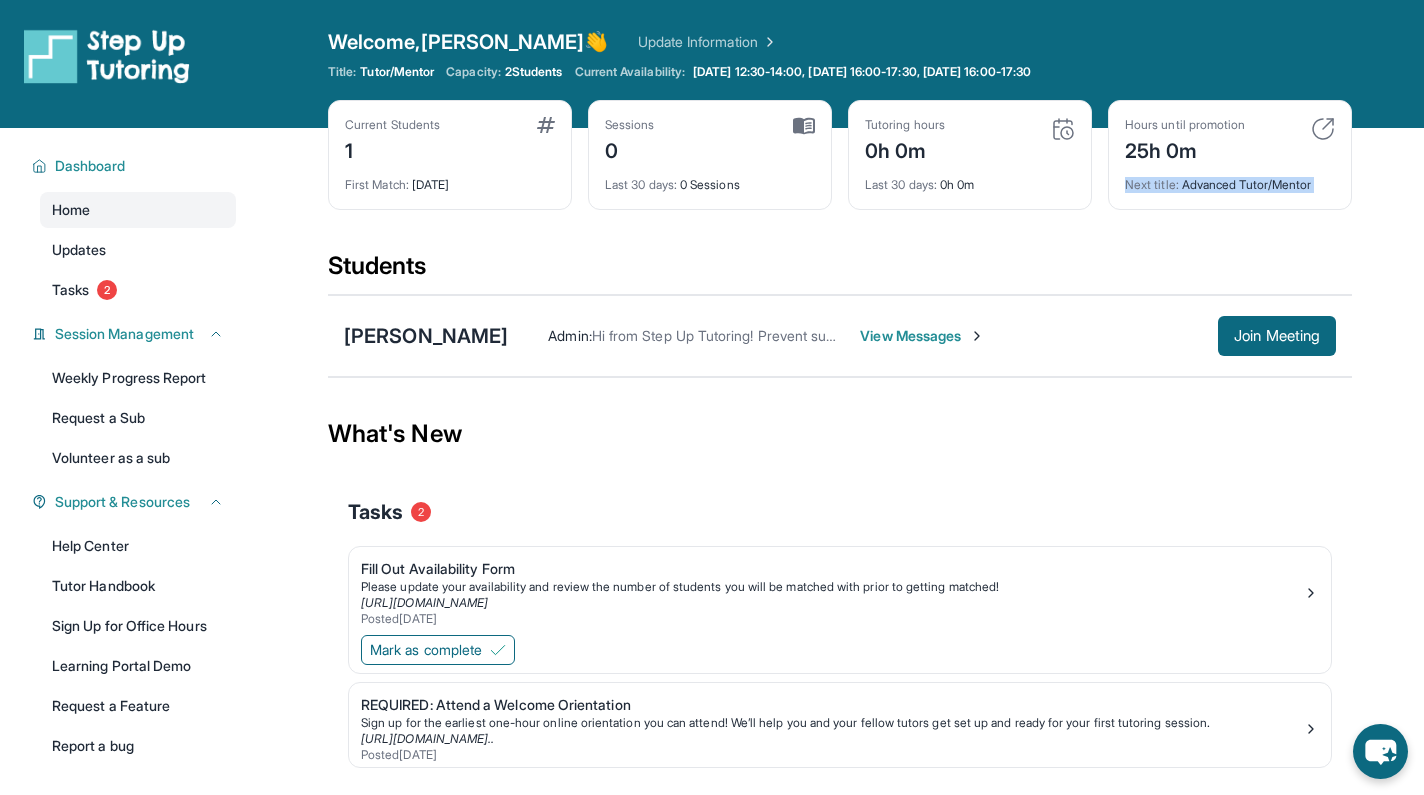 click on "Next title :   Advanced Tutor/Mentor" at bounding box center [1230, 179] 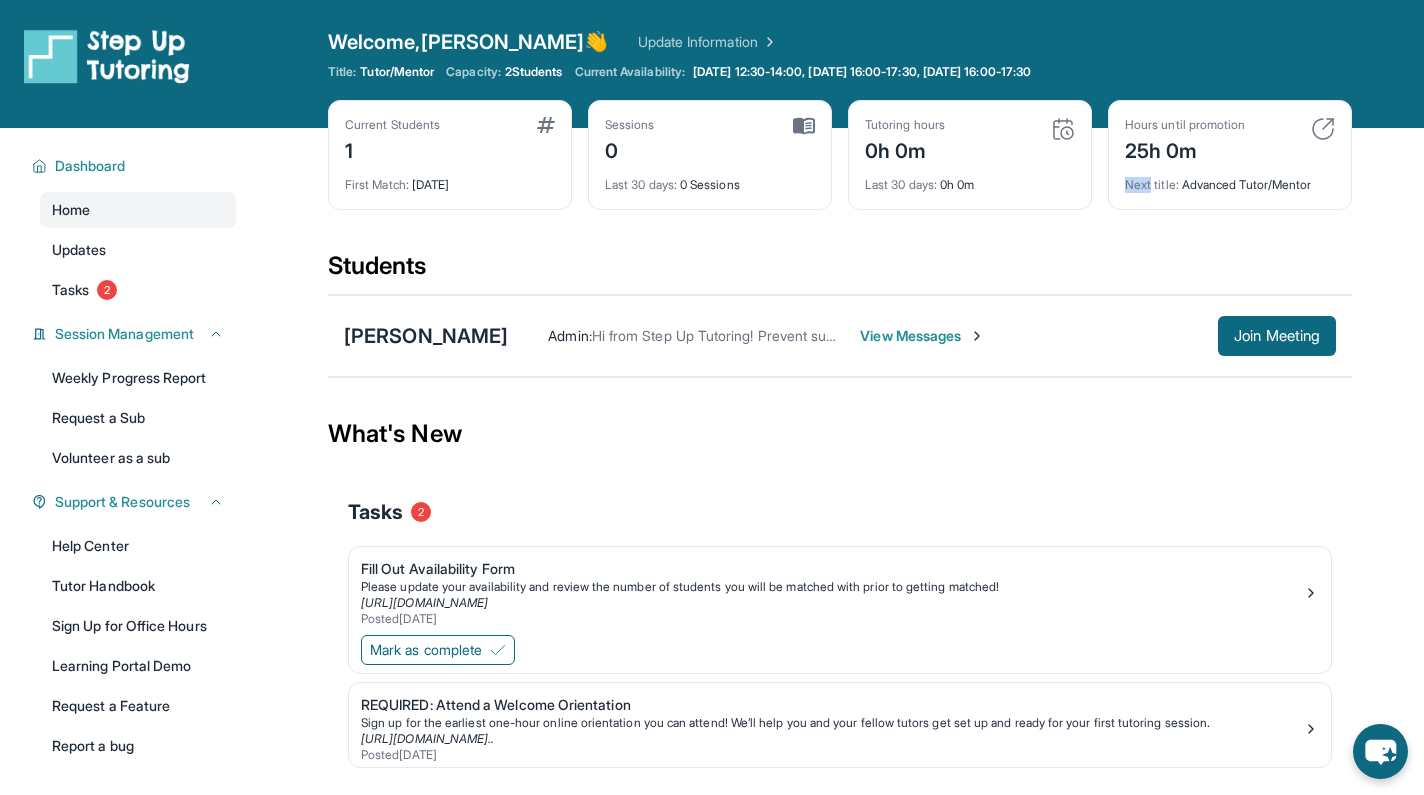 click on "Next title :" at bounding box center [1152, 184] 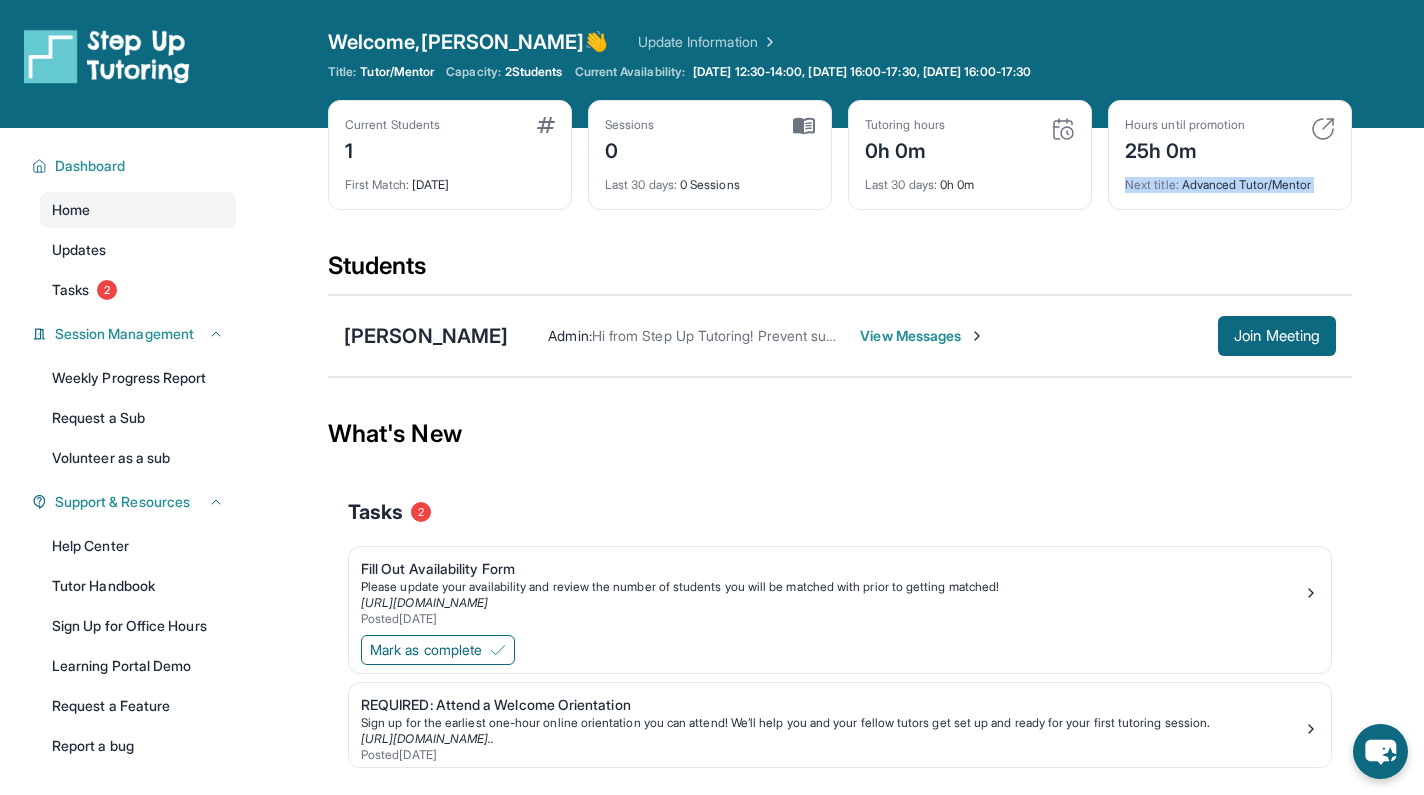 click on "Next title :" at bounding box center [1152, 184] 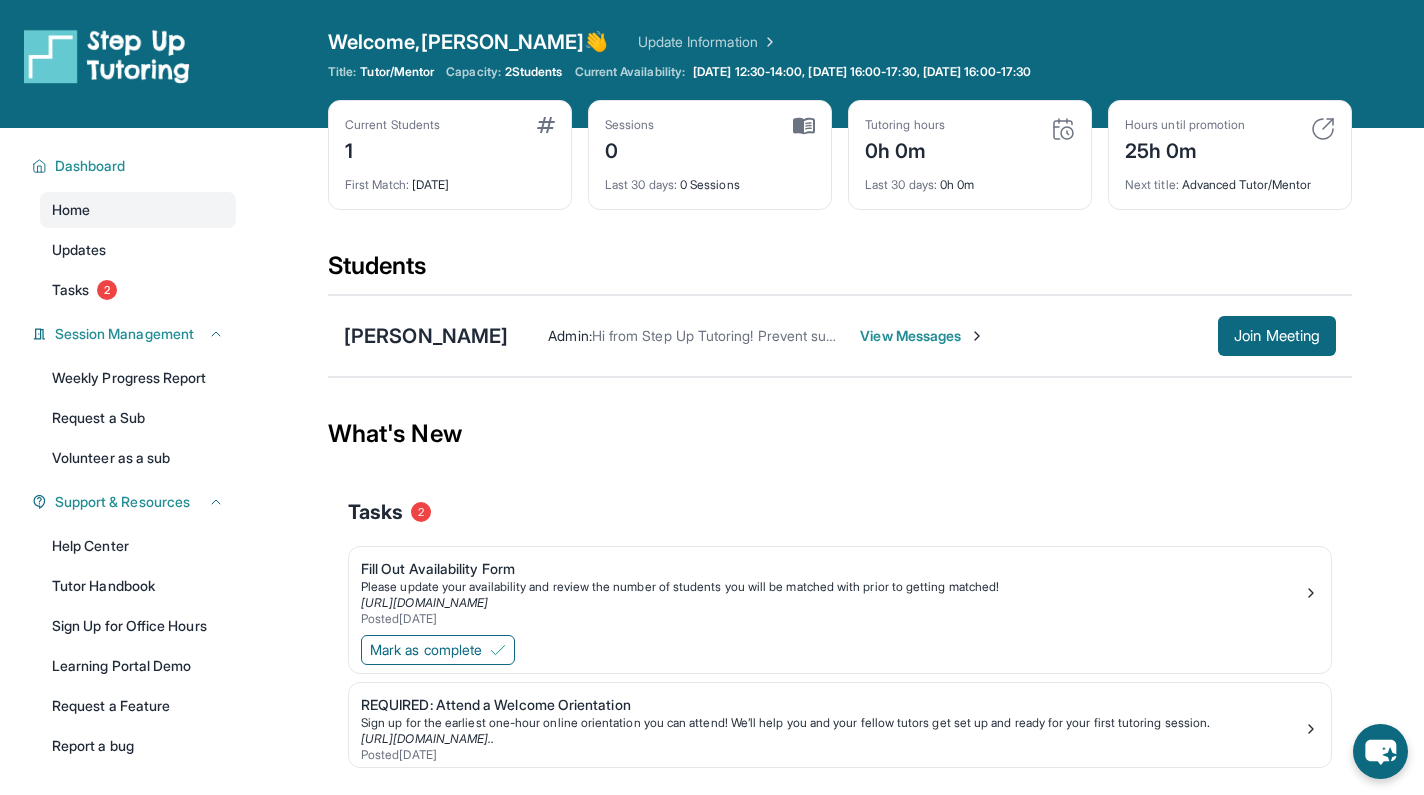 click on "Last 30 days :   0h 0m" at bounding box center [970, 179] 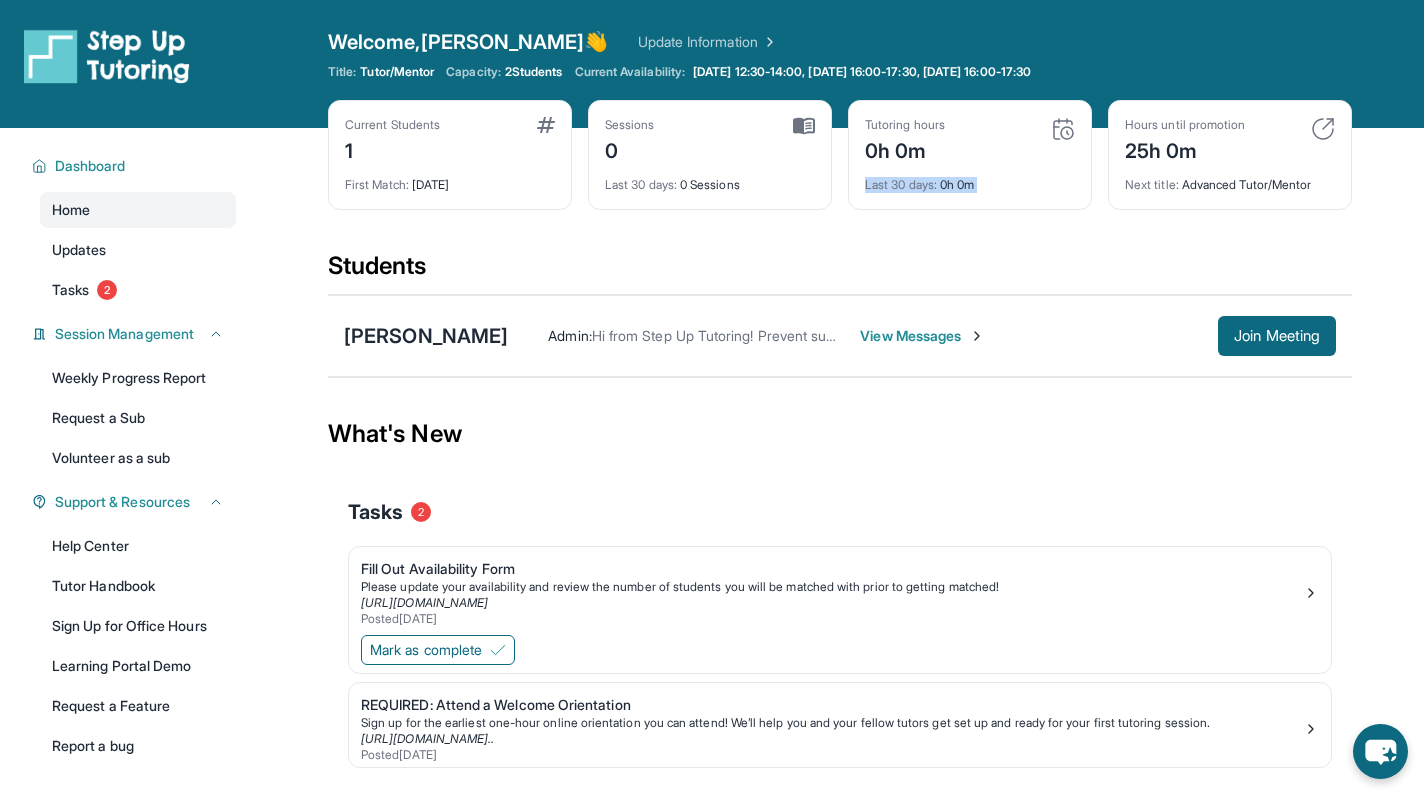 click on "Last 30 days :   0h 0m" at bounding box center (970, 179) 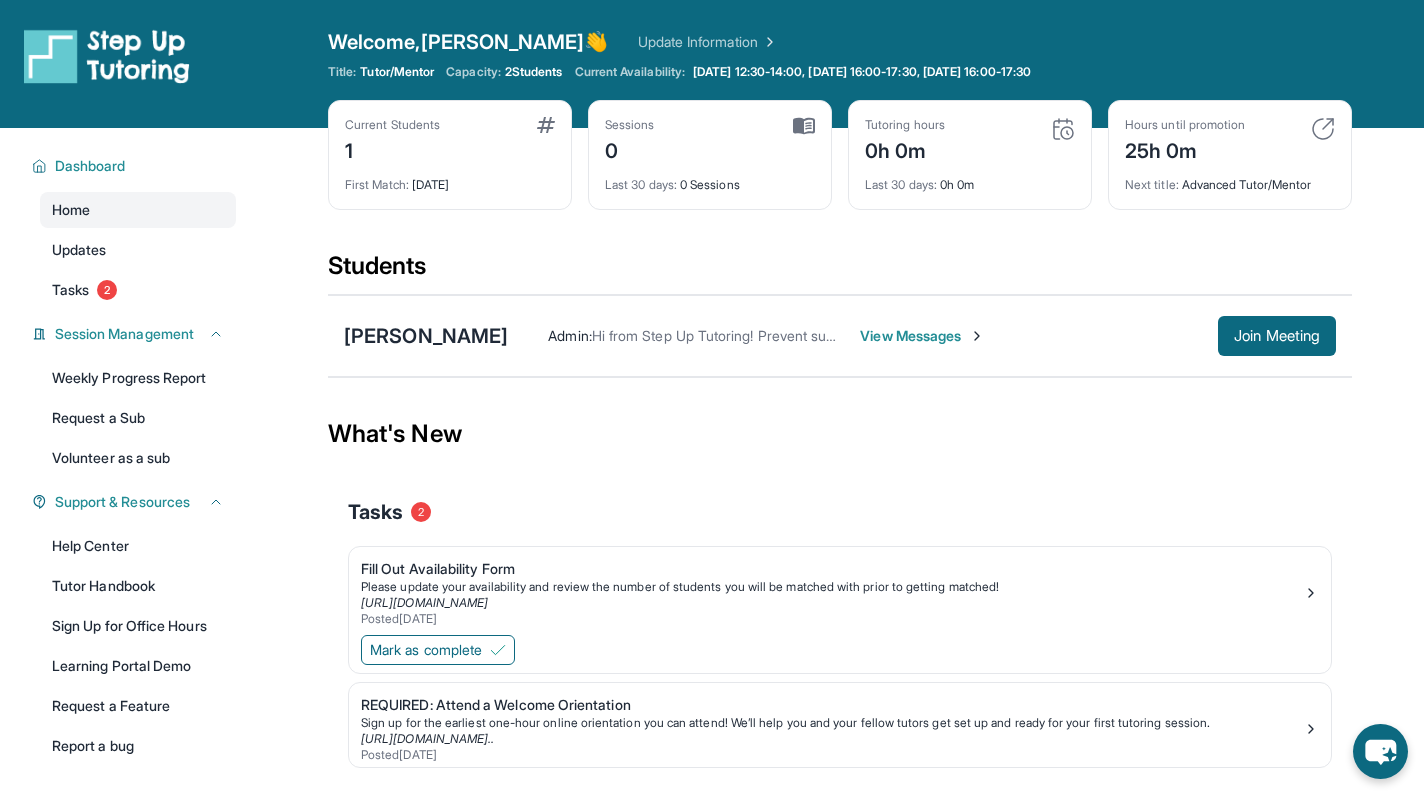 click on "2  Students" at bounding box center [534, 72] 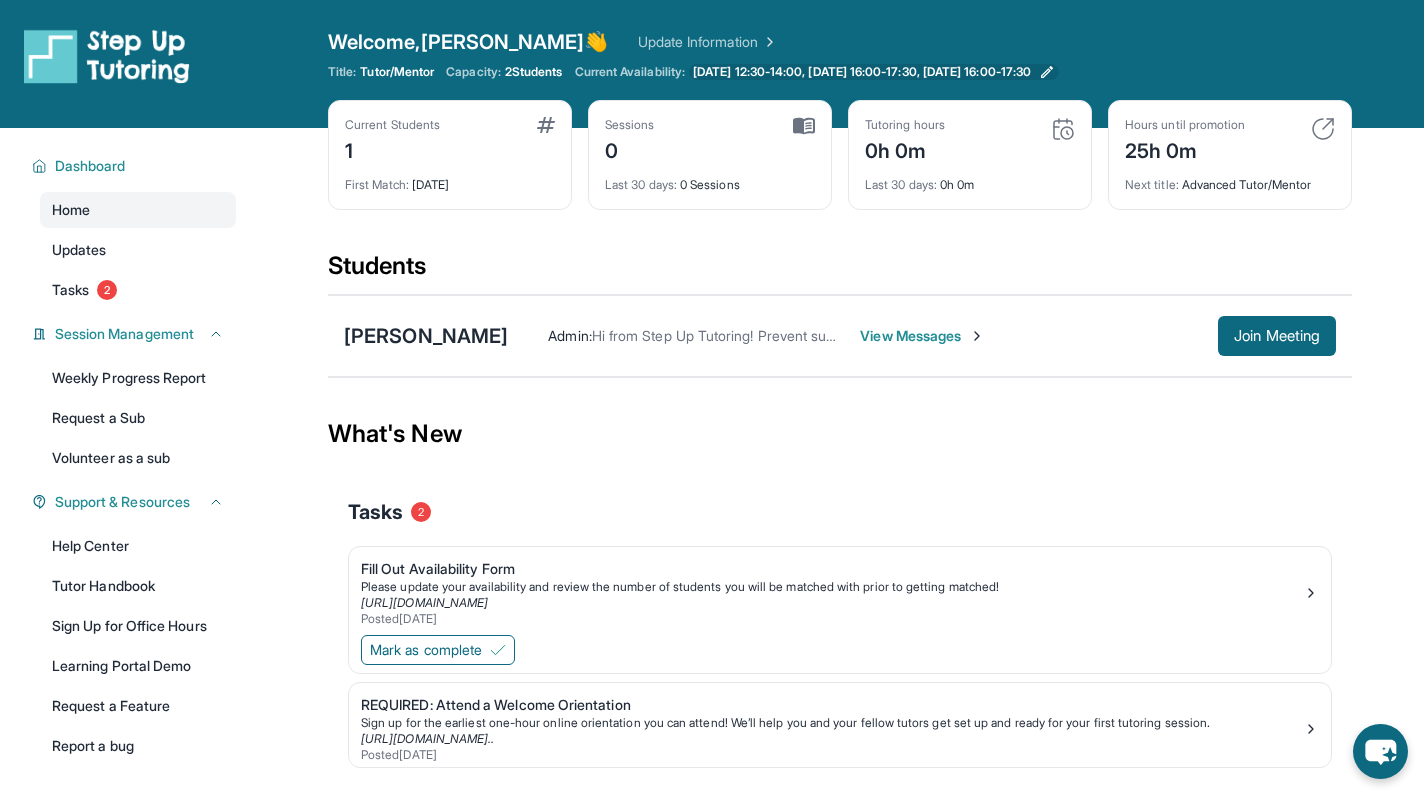 click on "[DATE] 12:30-14:00, [DATE] 16:00-17:30, [DATE] 16:00-17:30" at bounding box center [862, 72] 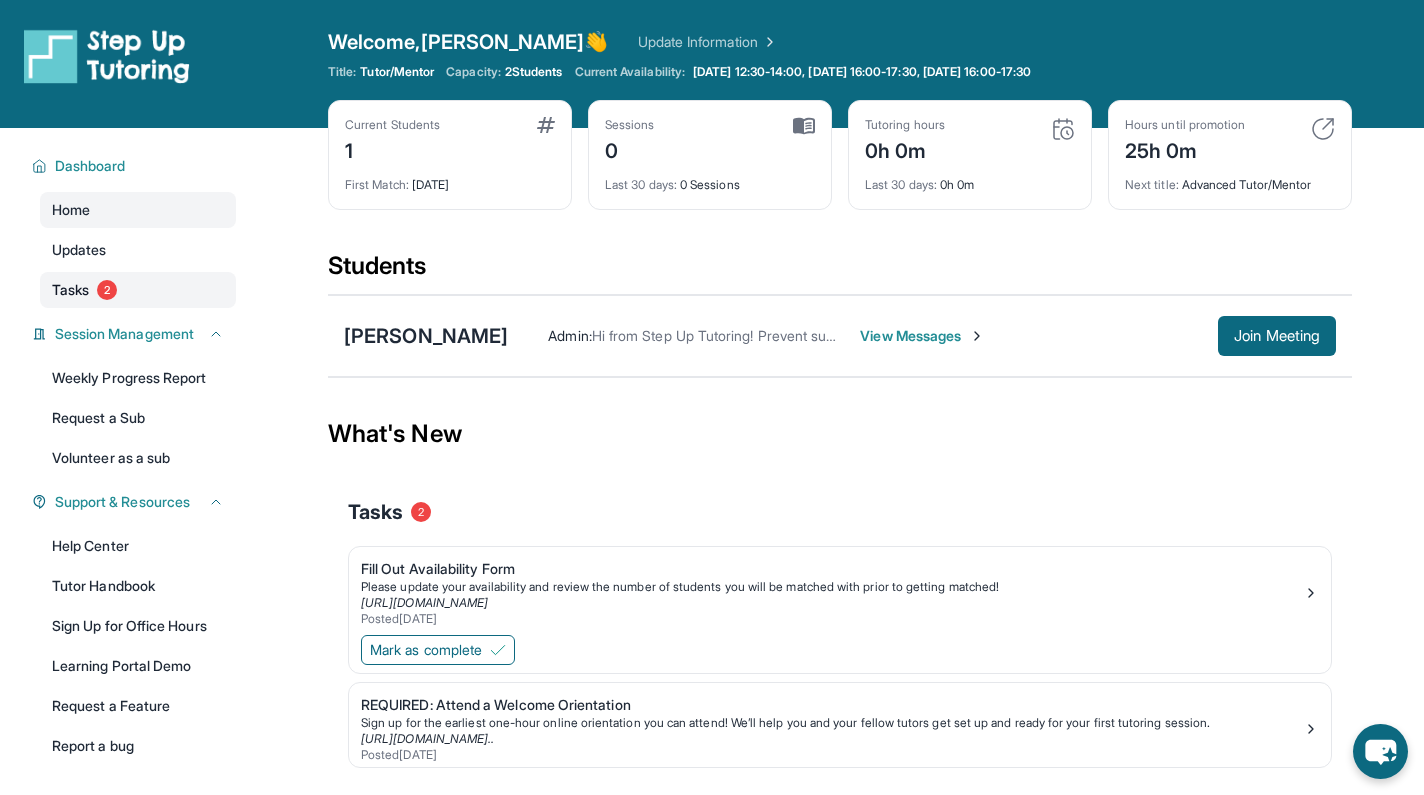 click on "Tasks 2" at bounding box center [138, 290] 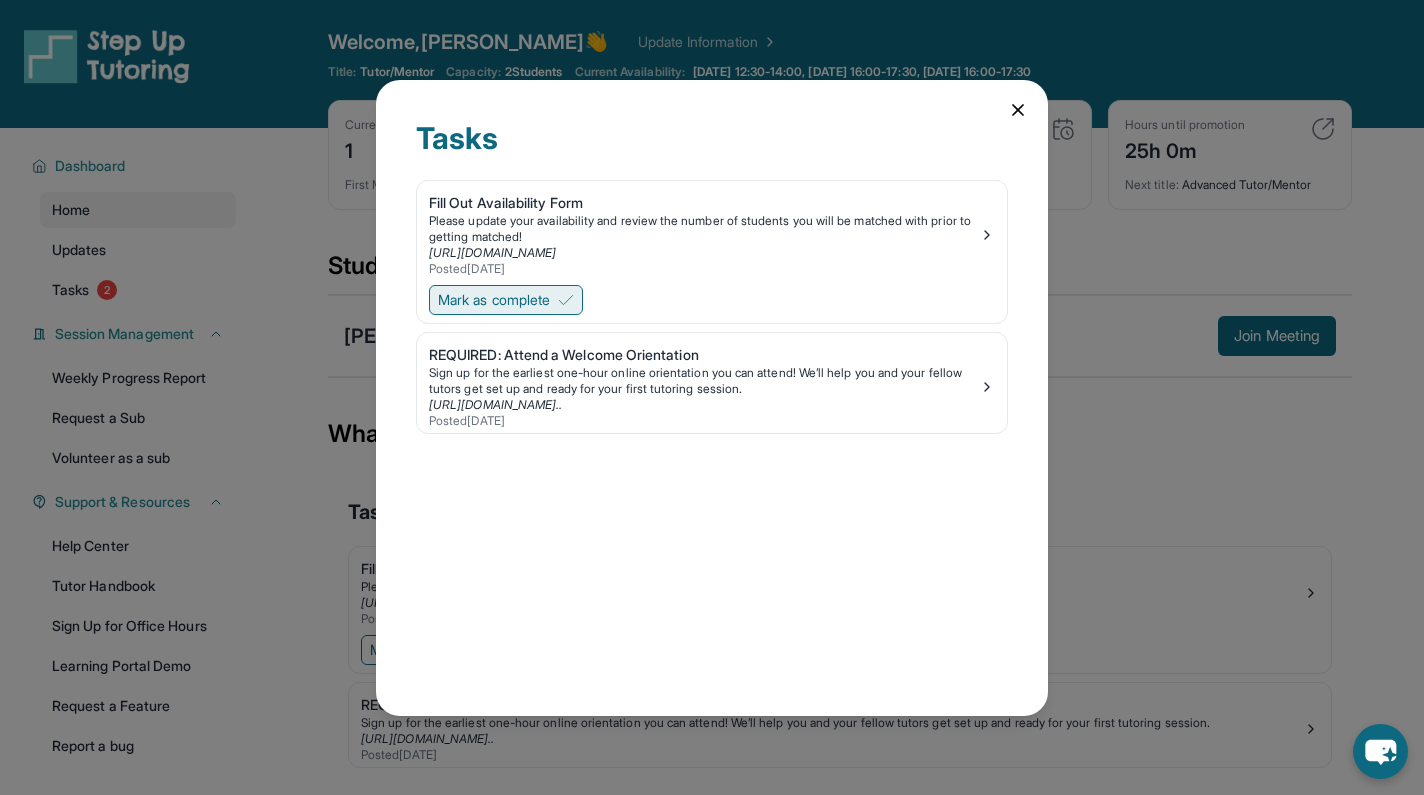 click on "Mark as complete" at bounding box center (494, 300) 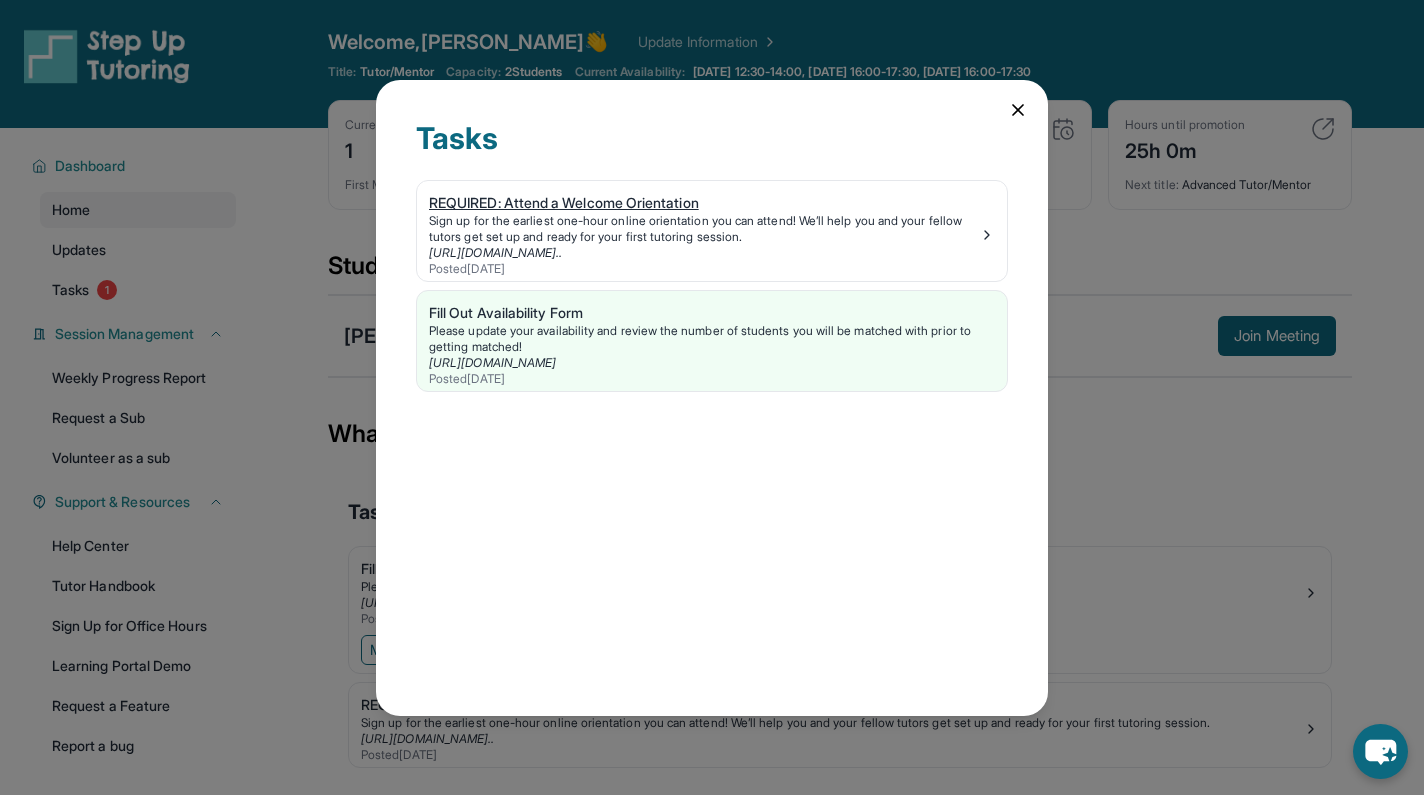 click on "Sign up for the earliest one-hour online orientation you can attend! We’ll help you and your fellow tutors get set up and ready for your first tutoring session." at bounding box center (704, 229) 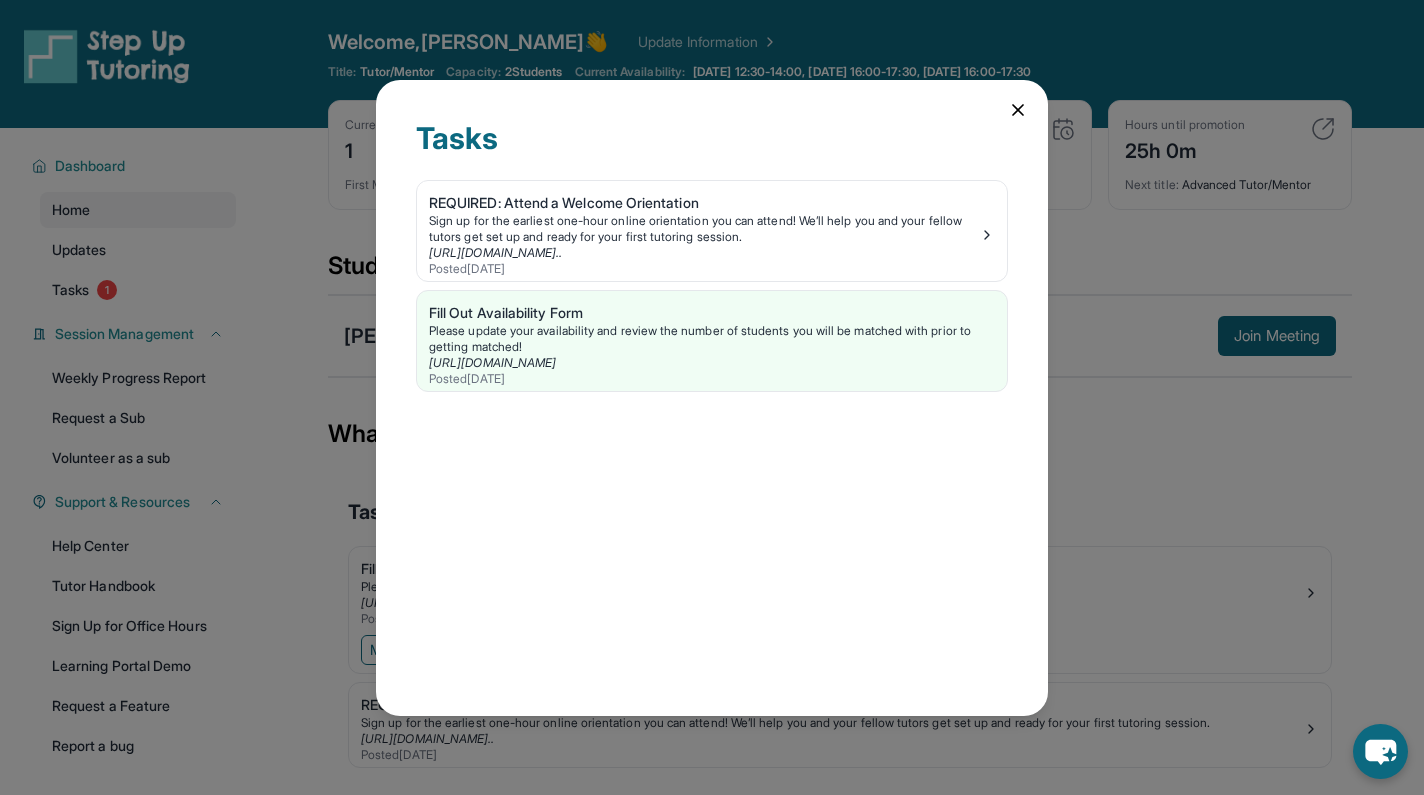 click 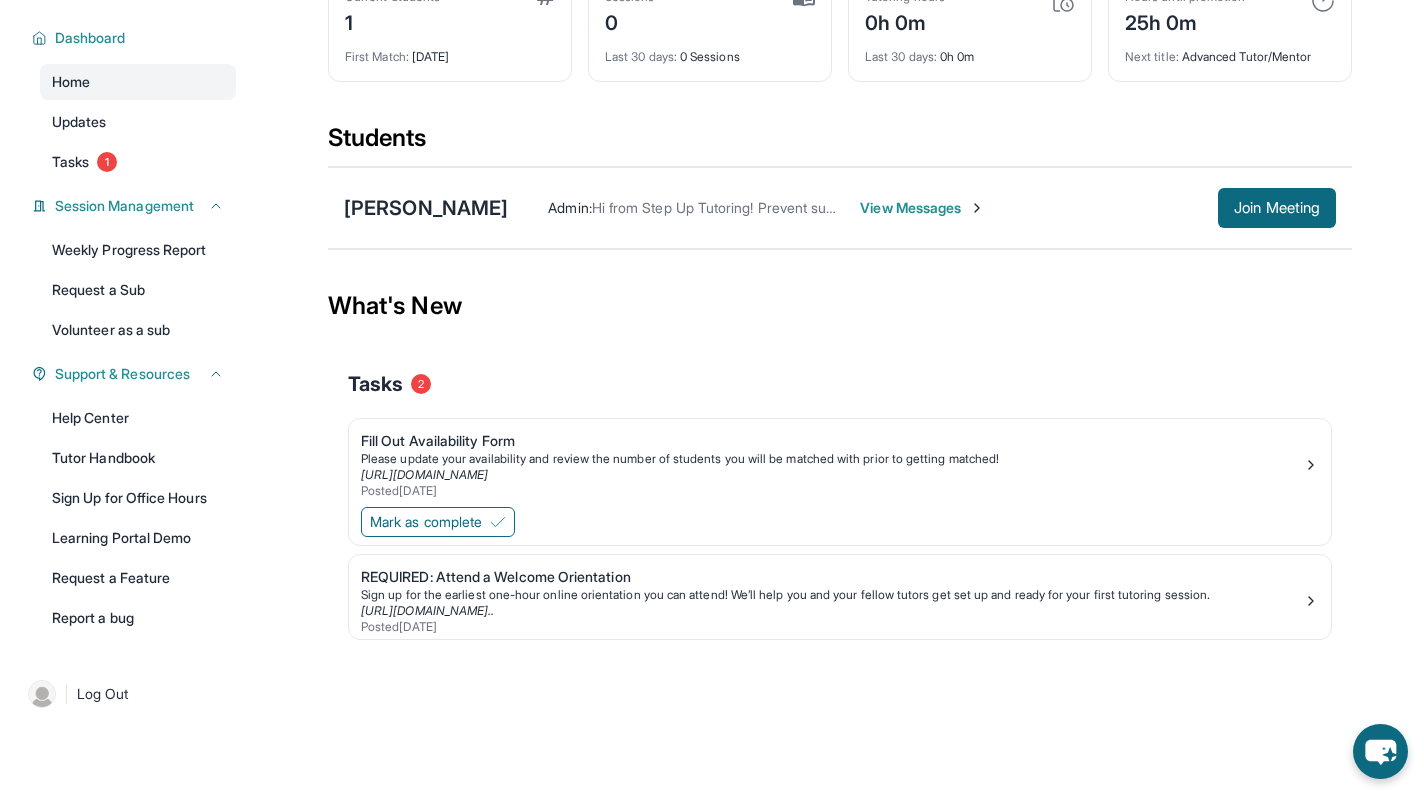 scroll, scrollTop: 128, scrollLeft: 0, axis: vertical 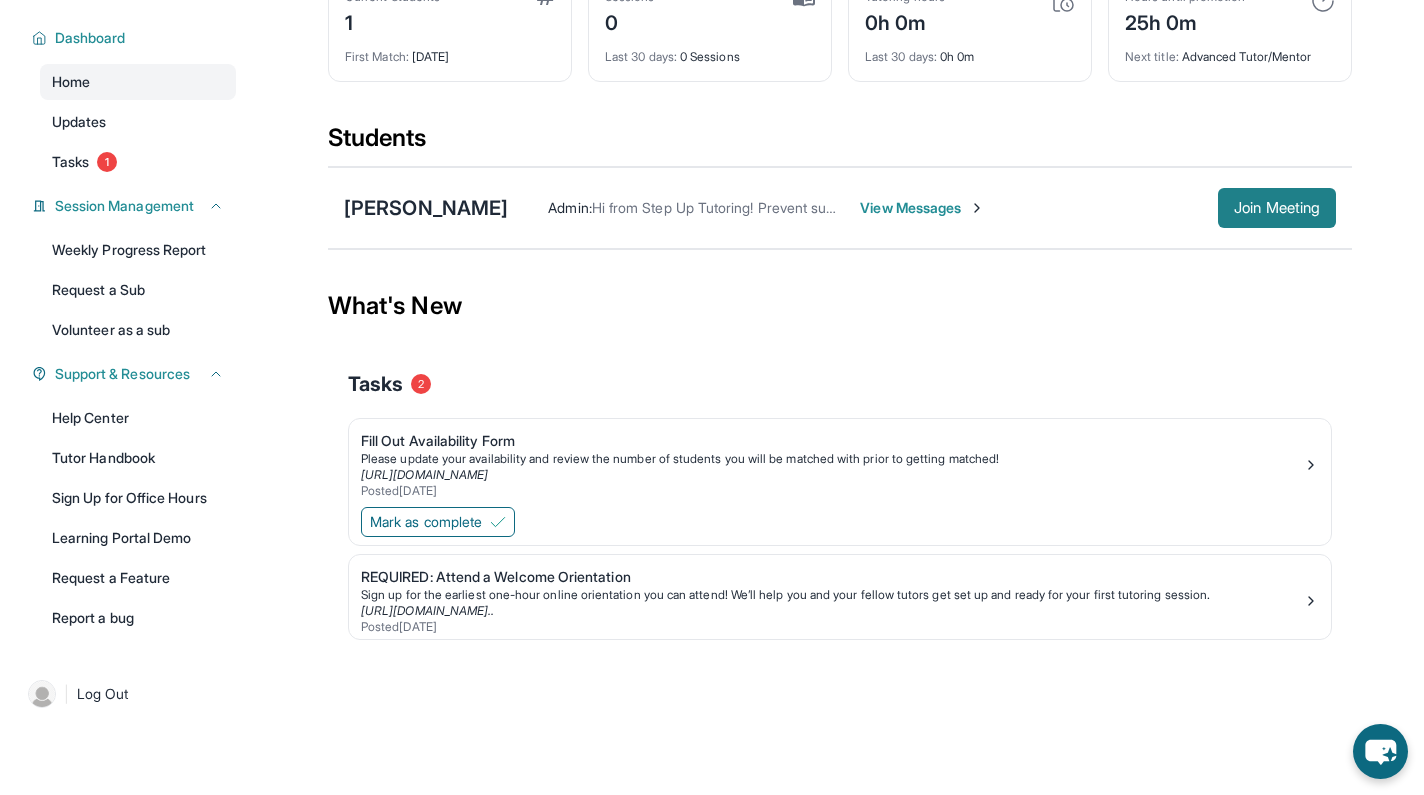 click on "Join Meeting" at bounding box center (1277, 208) 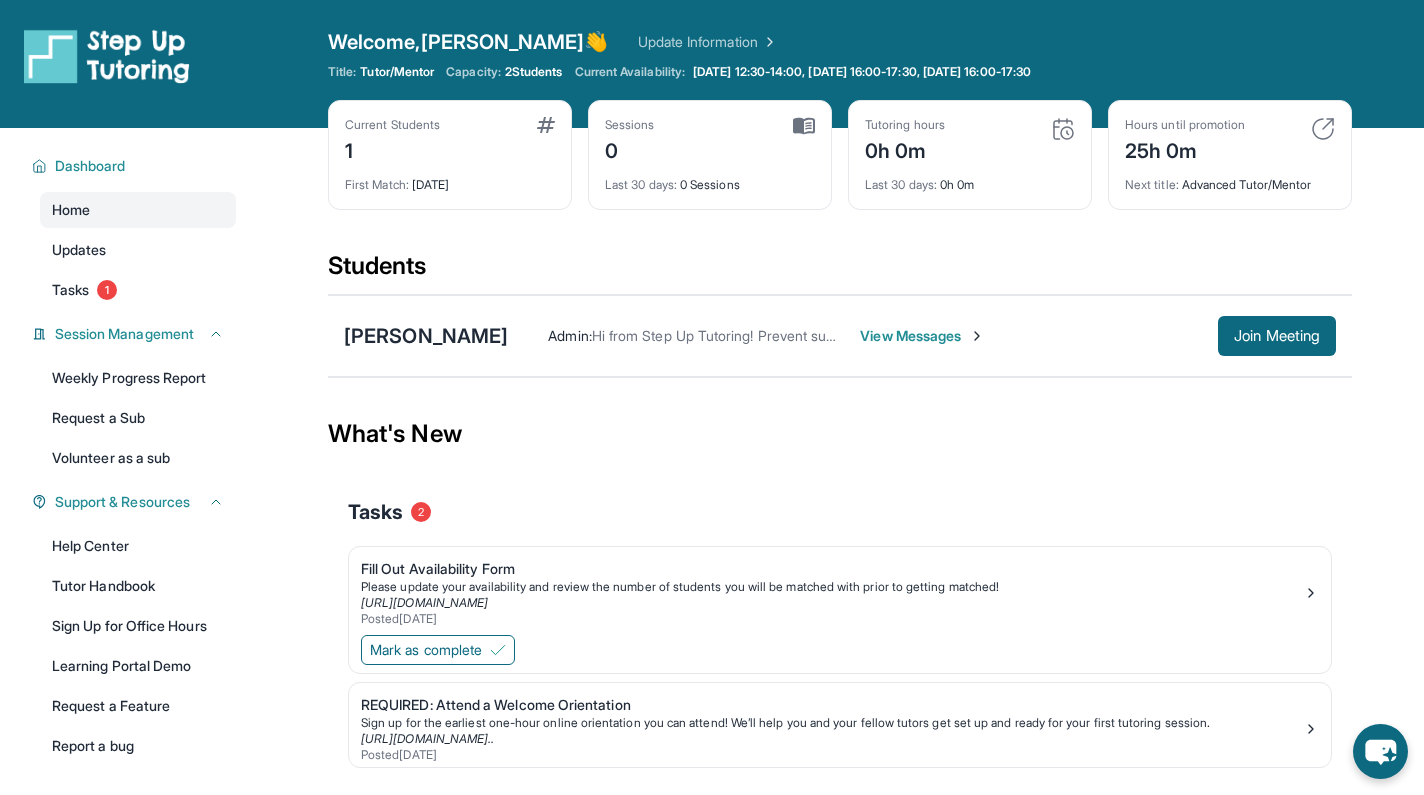 scroll, scrollTop: 0, scrollLeft: 0, axis: both 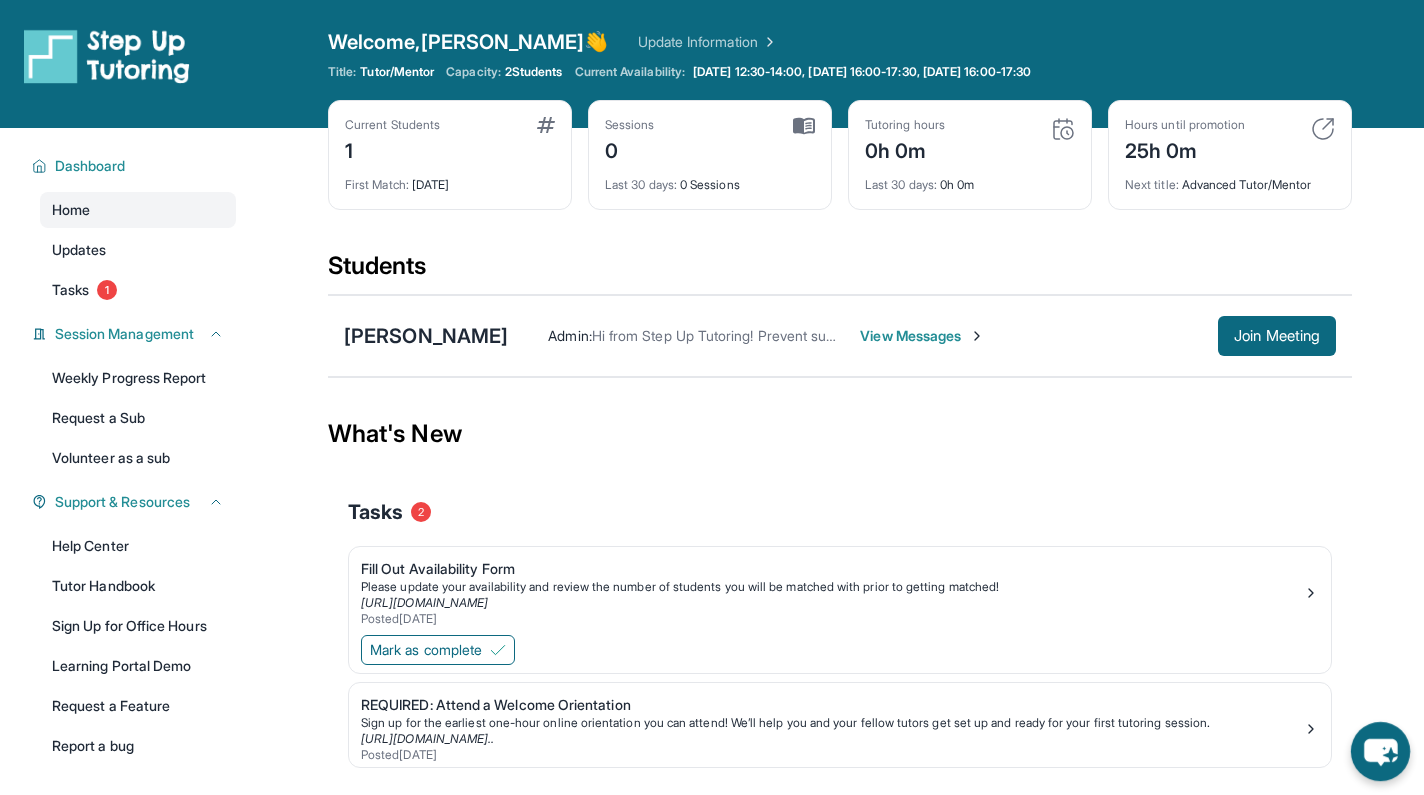 click 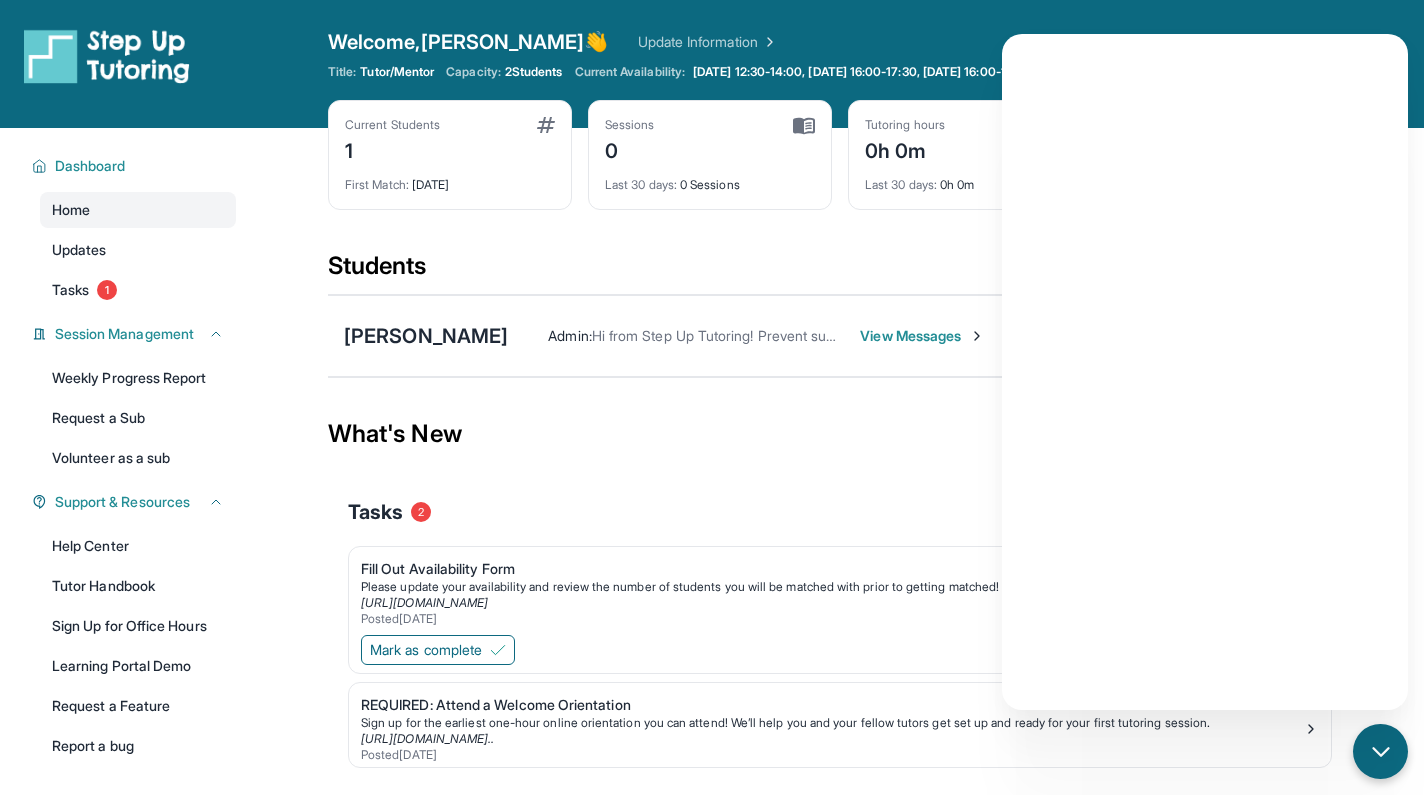 click on "Dashboard Home Updates Tasks 1 Session Management Weekly Progress Report Request a Sub Volunteer as a sub Support & Resources Help Center Tutor Handbook Sign Up for Office Hours Learning Portal Demo Request a Feature Report a bug" at bounding box center [128, 454] 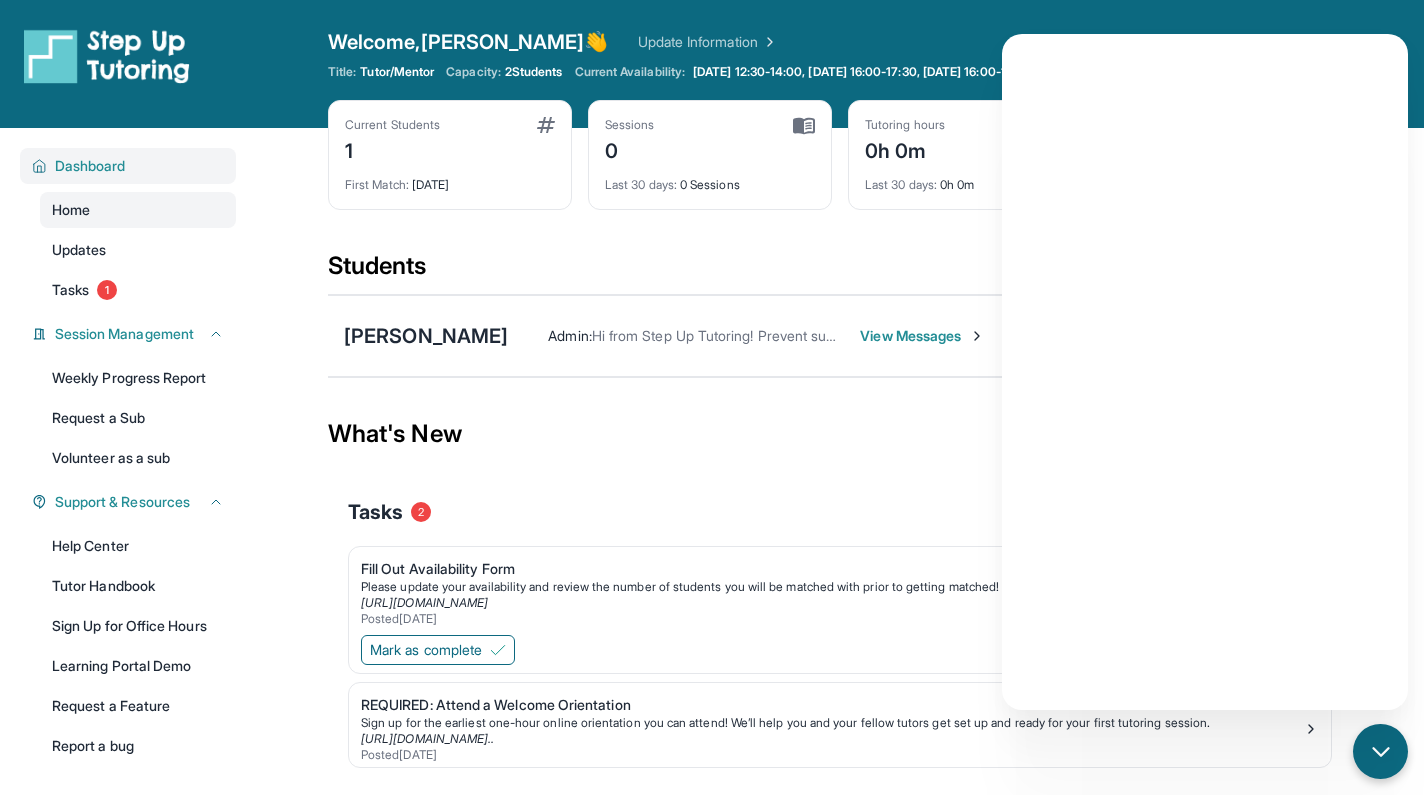 click on "Dashboard" at bounding box center [90, 166] 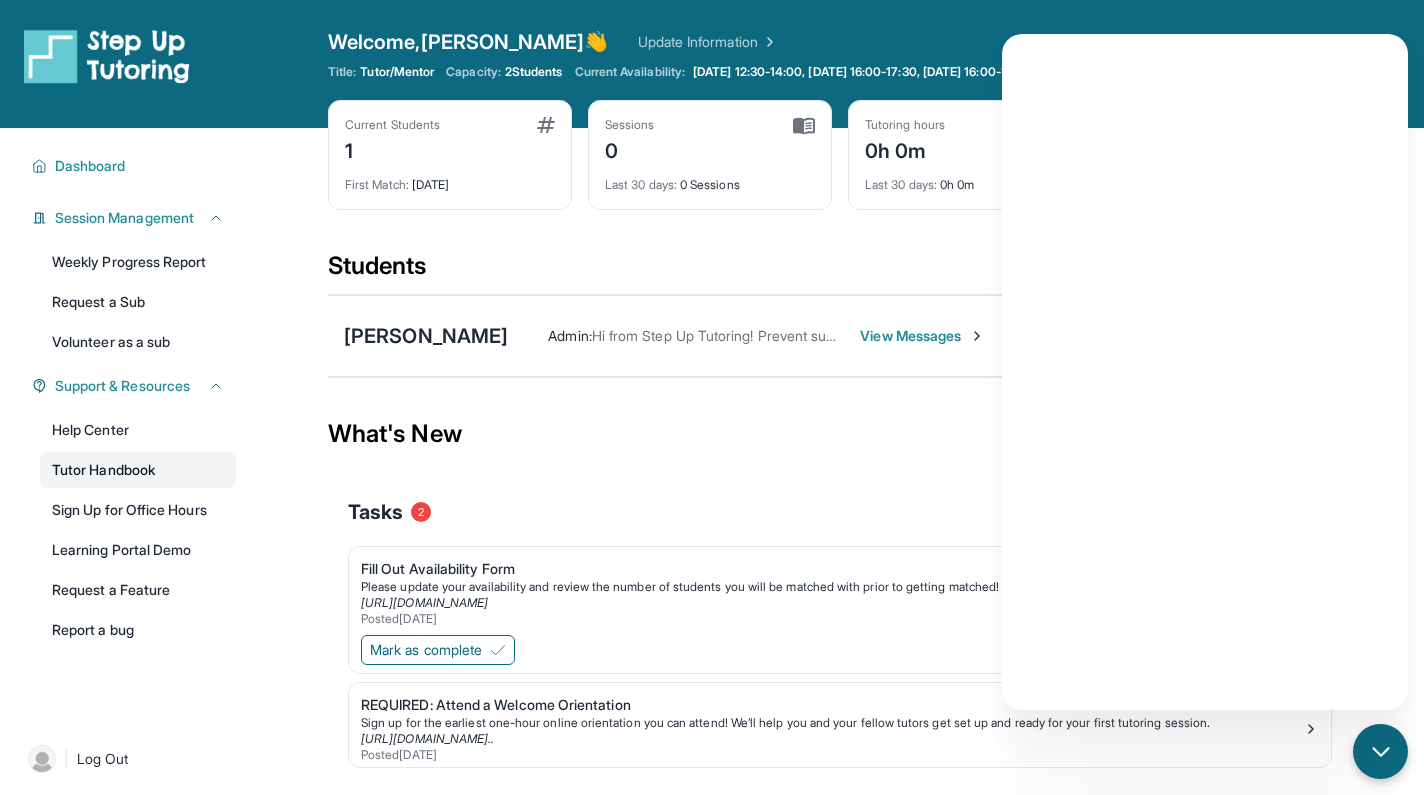 click on "Tutor Handbook" at bounding box center [138, 470] 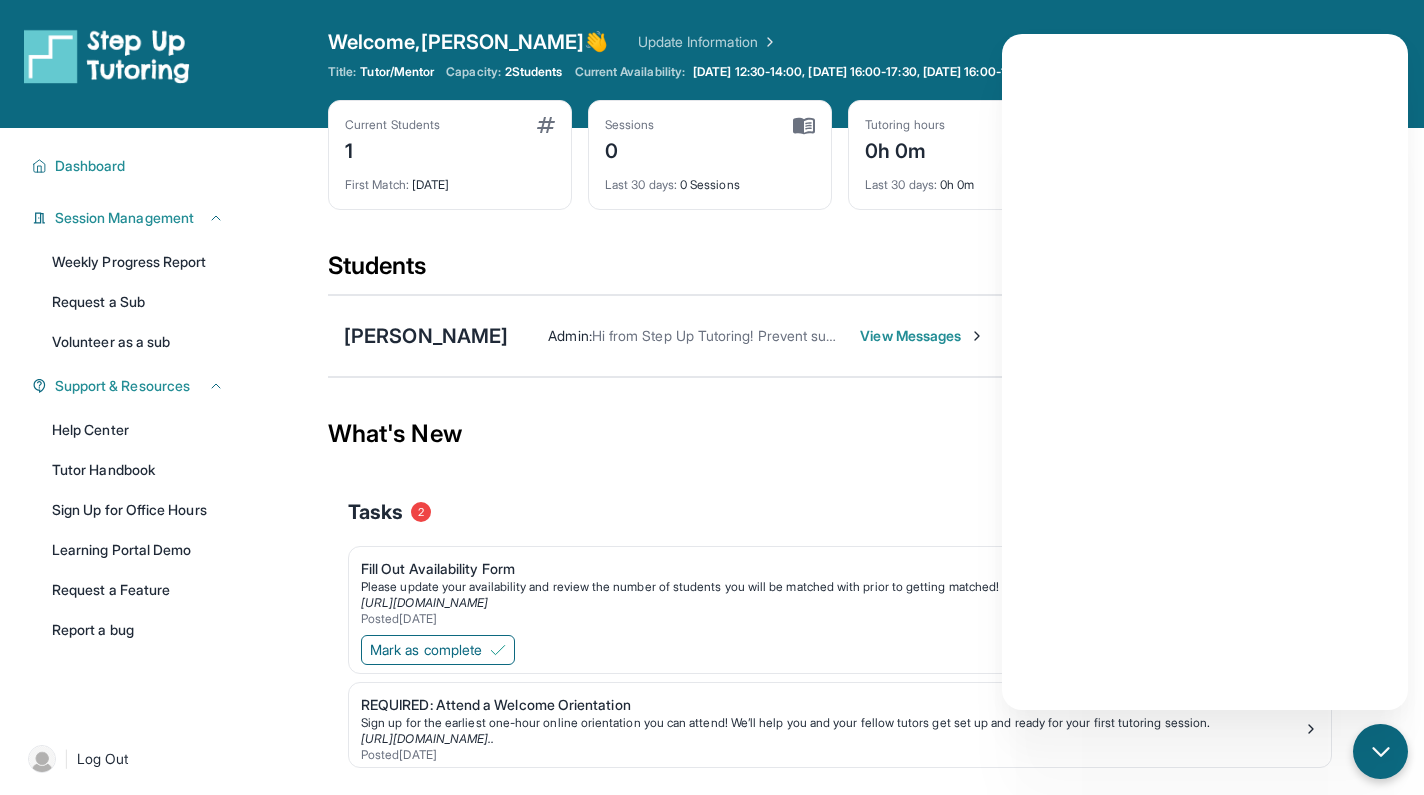 click on "Open sidebar Welcome,  [PERSON_NAME]  👋 Update Information  Title: Tutor/Mentor Capacity: 2  Students Current Availability: [DATE] 12:30-14:00, [DATE] 16:00-17:30, [DATE] 16:00-17:30" at bounding box center [712, 64] 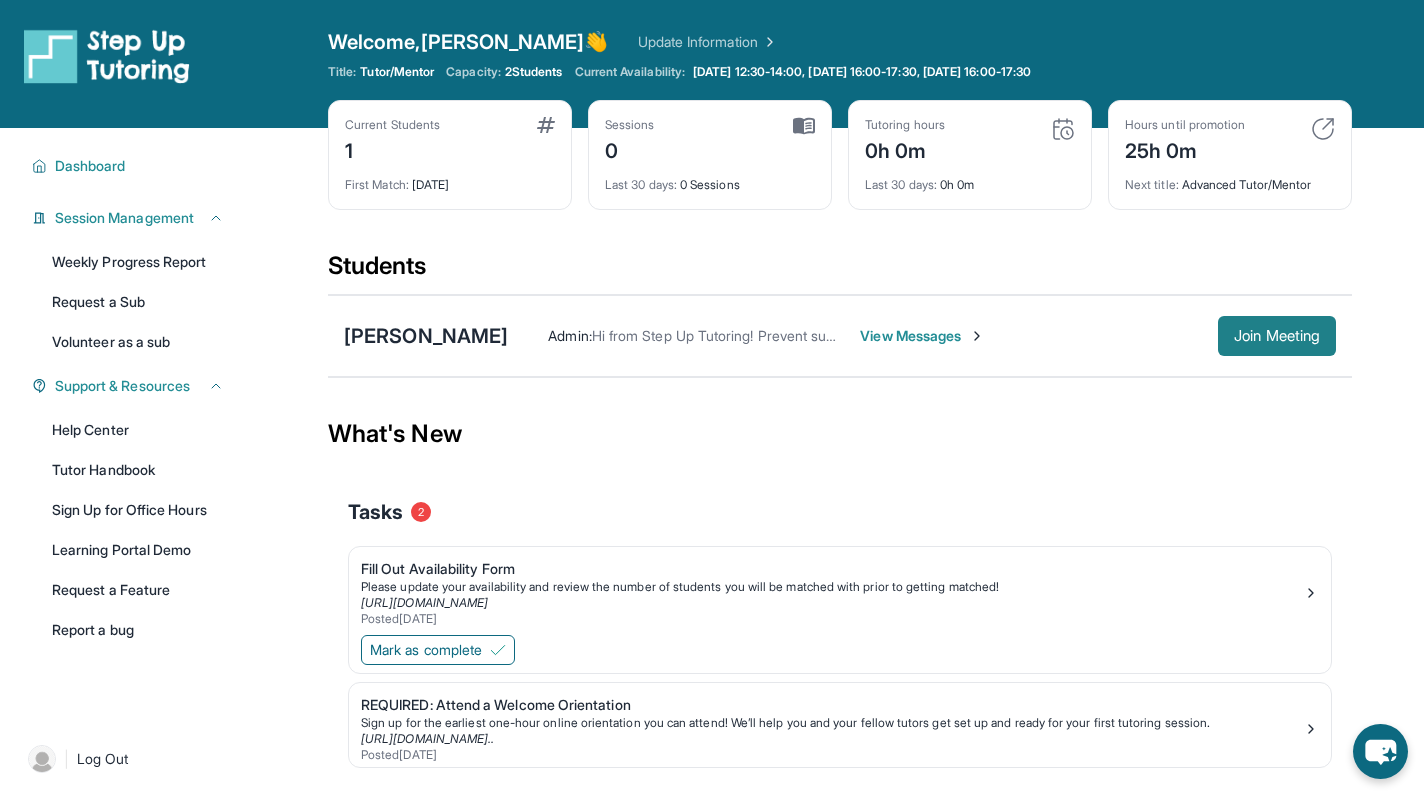 click on "Join Meeting" at bounding box center (1277, 336) 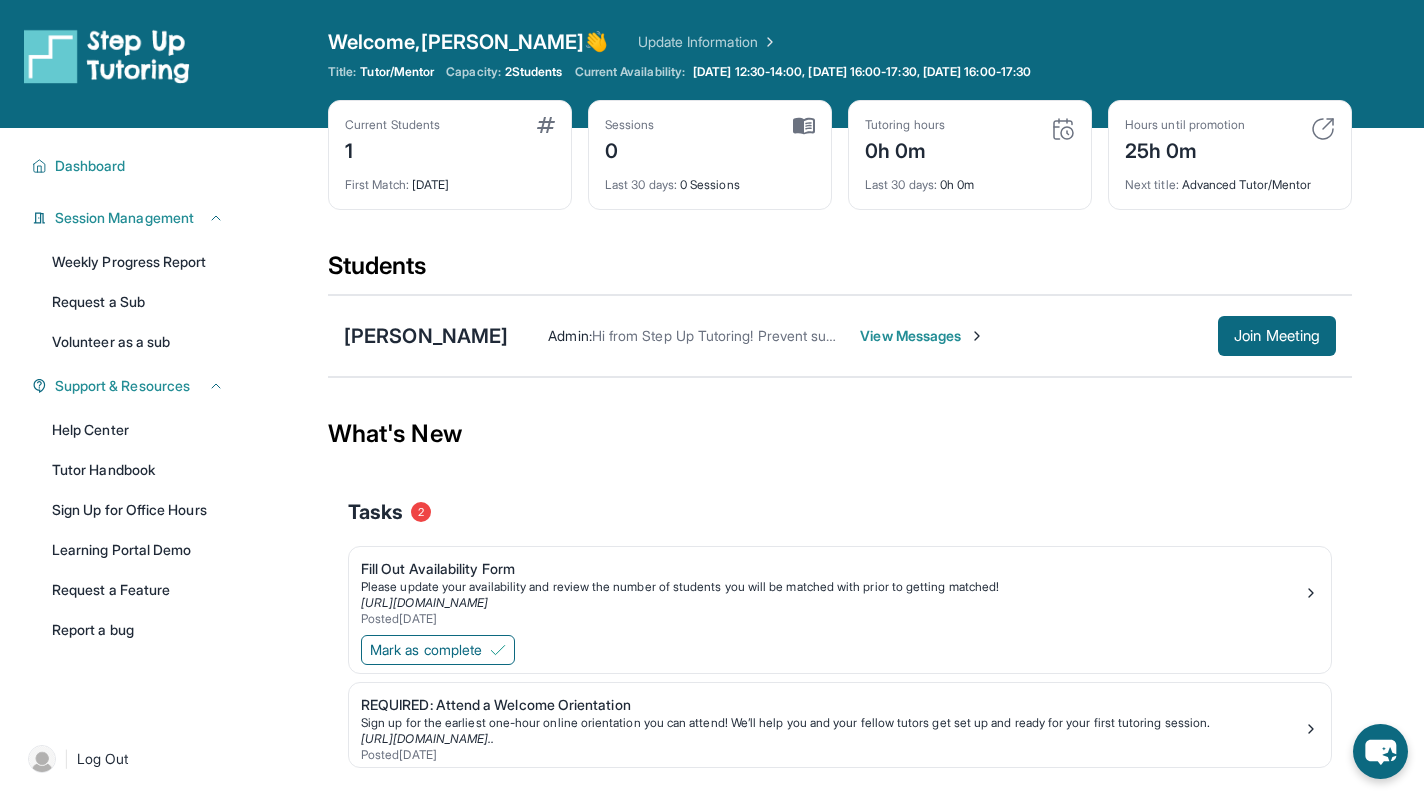 scroll, scrollTop: 0, scrollLeft: 0, axis: both 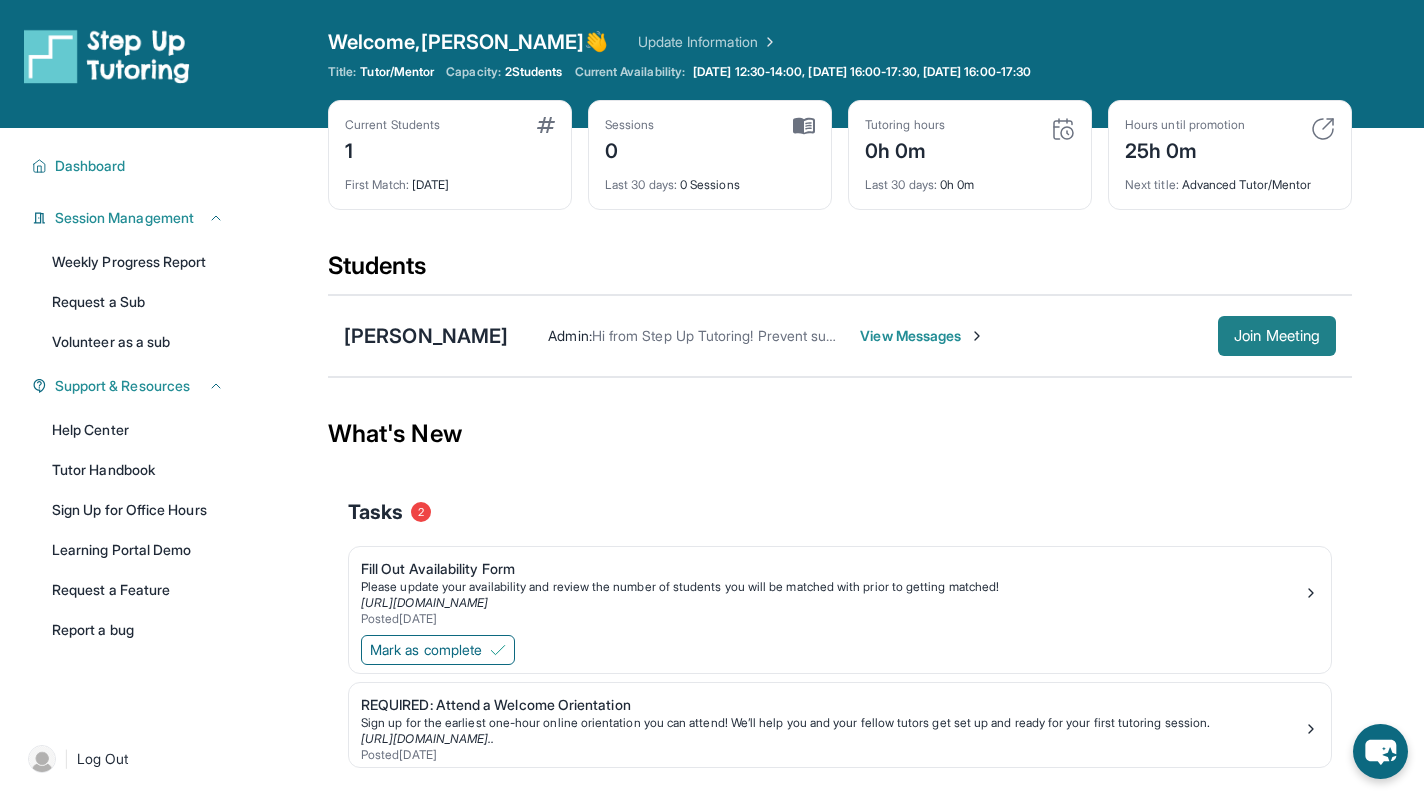 click on "Join Meeting" at bounding box center [1277, 336] 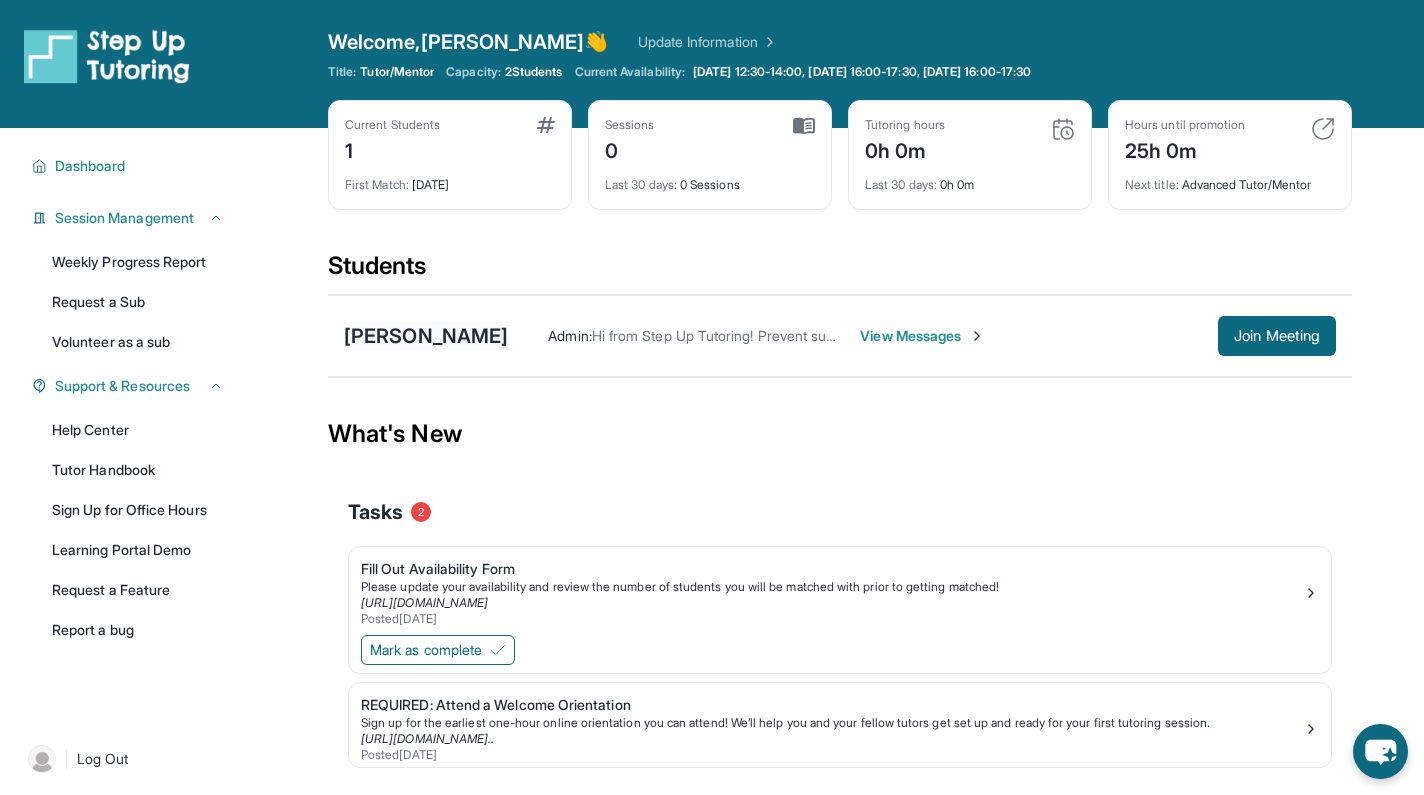 click on "[PERSON_NAME]" at bounding box center (426, 336) 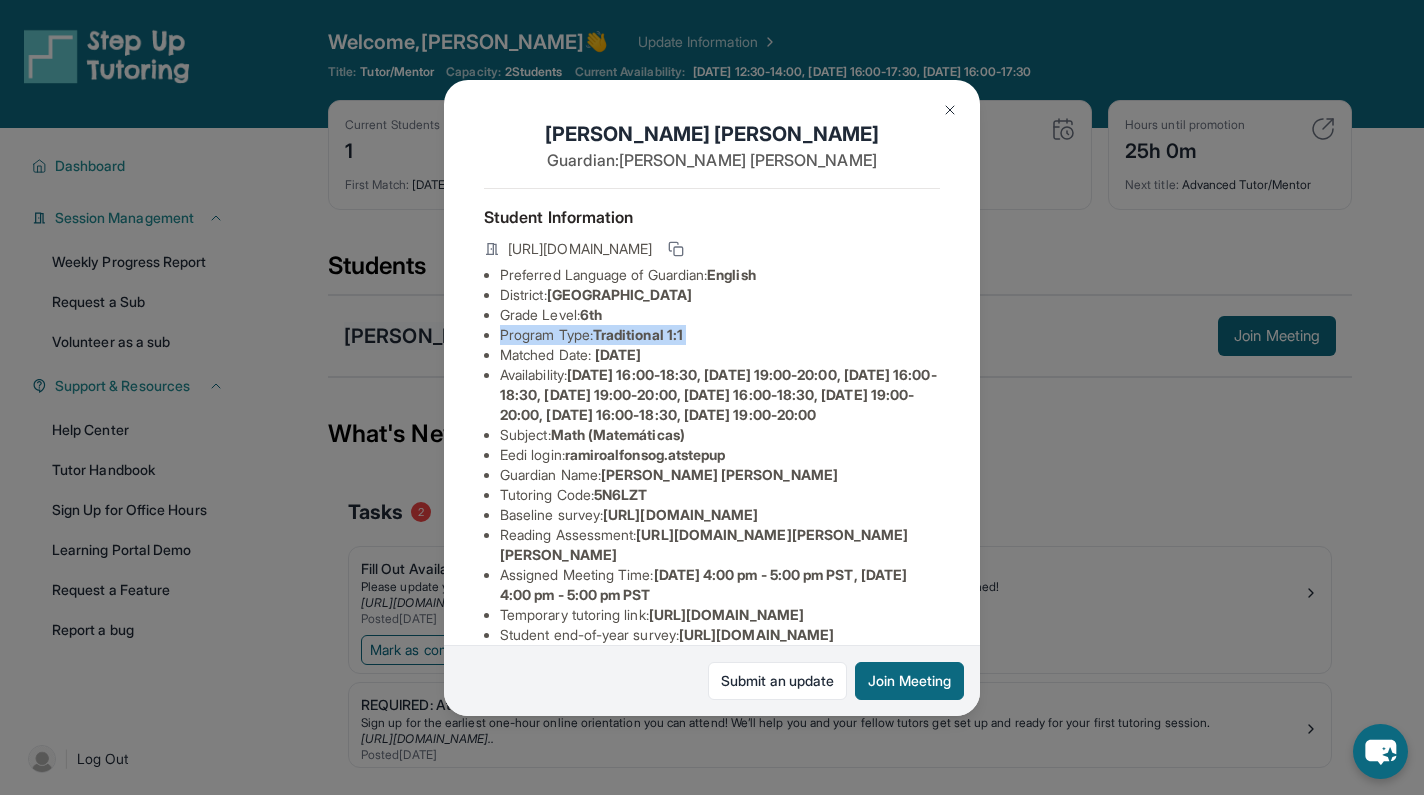 click on "[PERSON_NAME] Guardian:  [PERSON_NAME]   [PERSON_NAME] Student Information [URL][DOMAIN_NAME] Preferred Language of Guardian:  English District:  [GEOGRAPHIC_DATA] Grade Level:  6th Program Type:  Traditional 1:1 Matched Date:   [DATE] Availability:  [DATE] 16:00-18:30, [DATE] 19:00-20:00, [DATE] 16:00-18:30, [DATE] 19:00-20:00, [DATE] 16:00-18:30, [DATE] 19:00-20:00, [DATE] 16:00-18:30, [DATE] 19:00-20:00 Subject :  Math (Matemáticas) Eedi login :  ramiroalfonsog.atstepup Guardian Name :  [PERSON_NAME] [PERSON_NAME] Tutoring Code :  5N6LZT Baseline survey :  [URL][DOMAIN_NAME] Reading Assessment :  [URL][DOMAIN_NAME][PERSON_NAME][PERSON_NAME] Assigned Meeting Time :  Temporary tutoring link :  Student end-of-year survey" at bounding box center (712, 398) 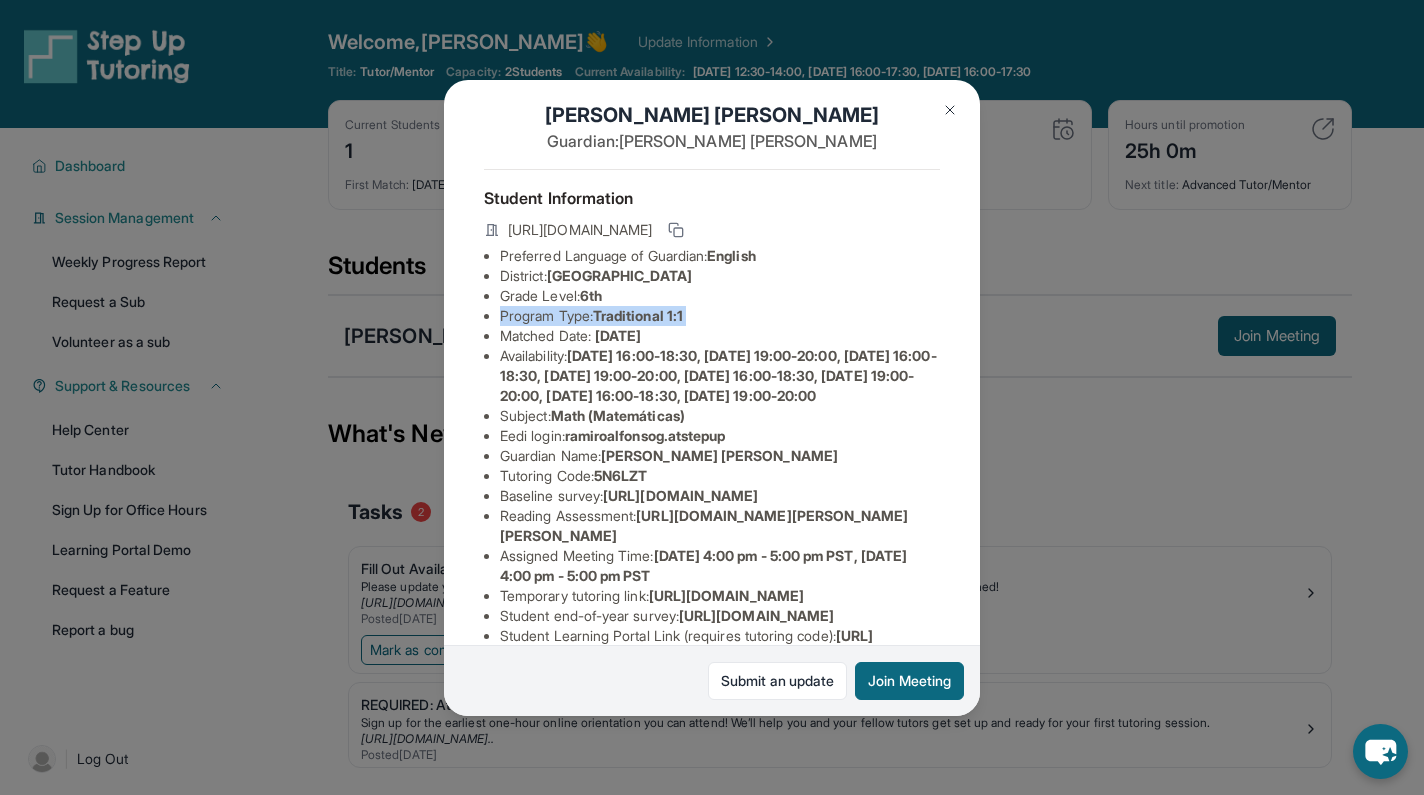 scroll, scrollTop: 7, scrollLeft: 0, axis: vertical 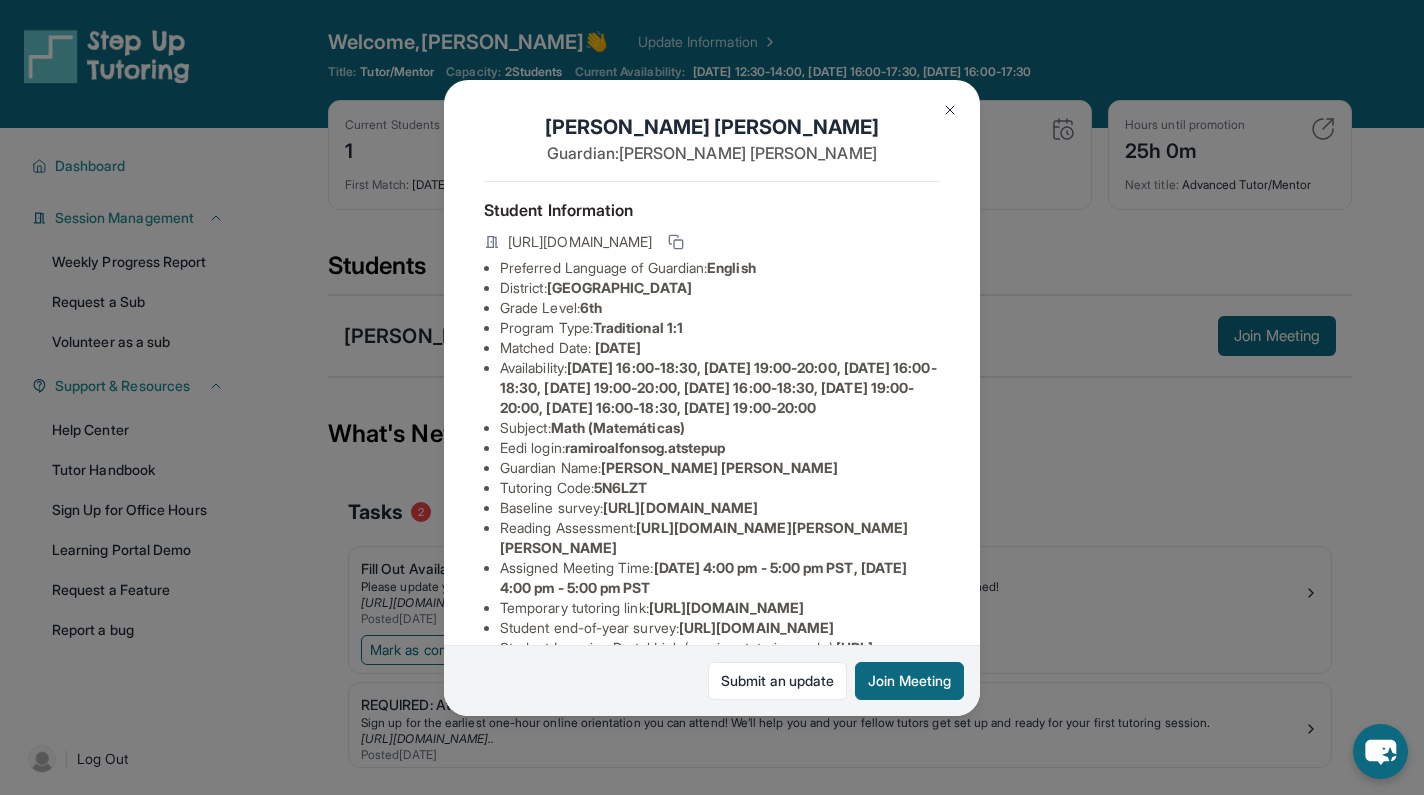 click on "ramiroalfonsog.atstepup" at bounding box center [645, 447] 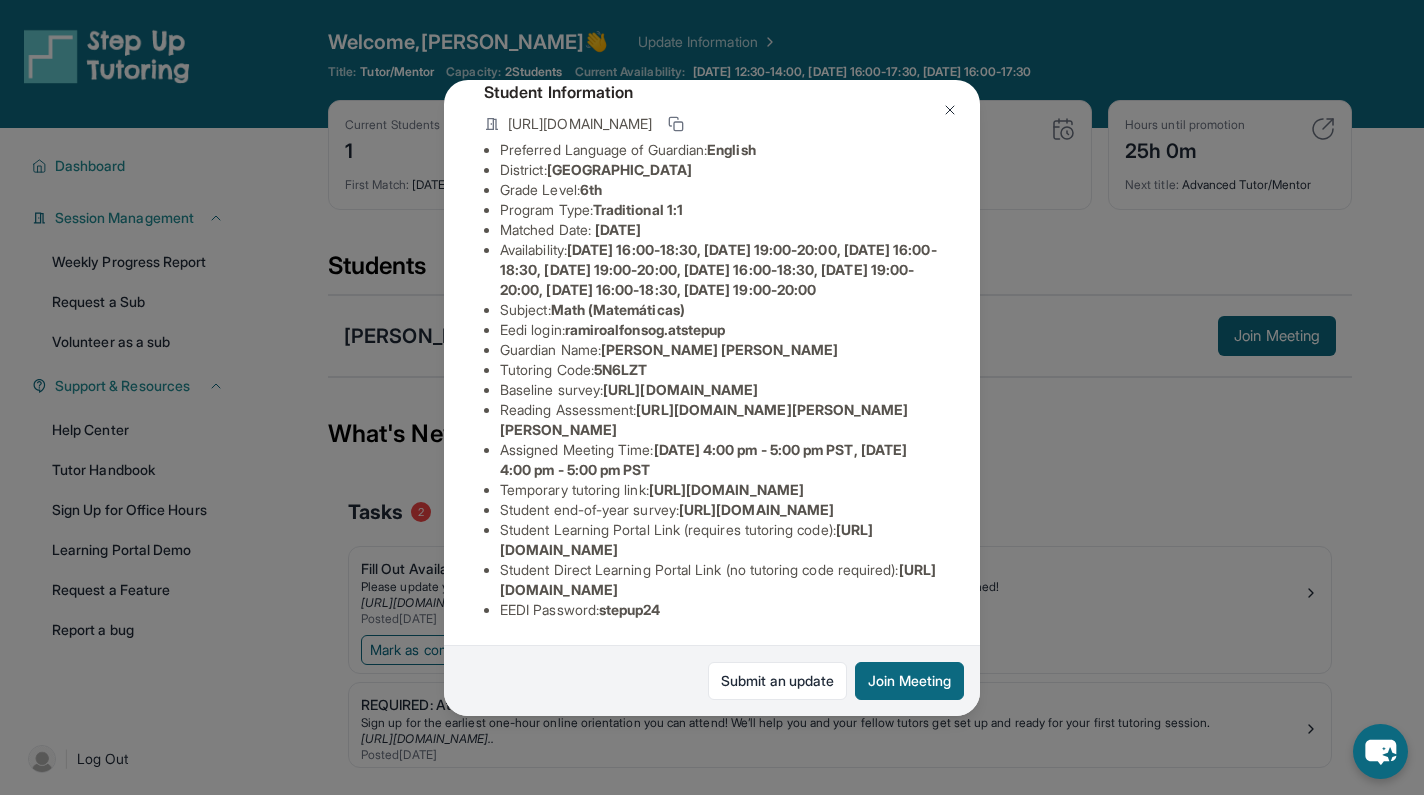 scroll, scrollTop: 345, scrollLeft: 1, axis: both 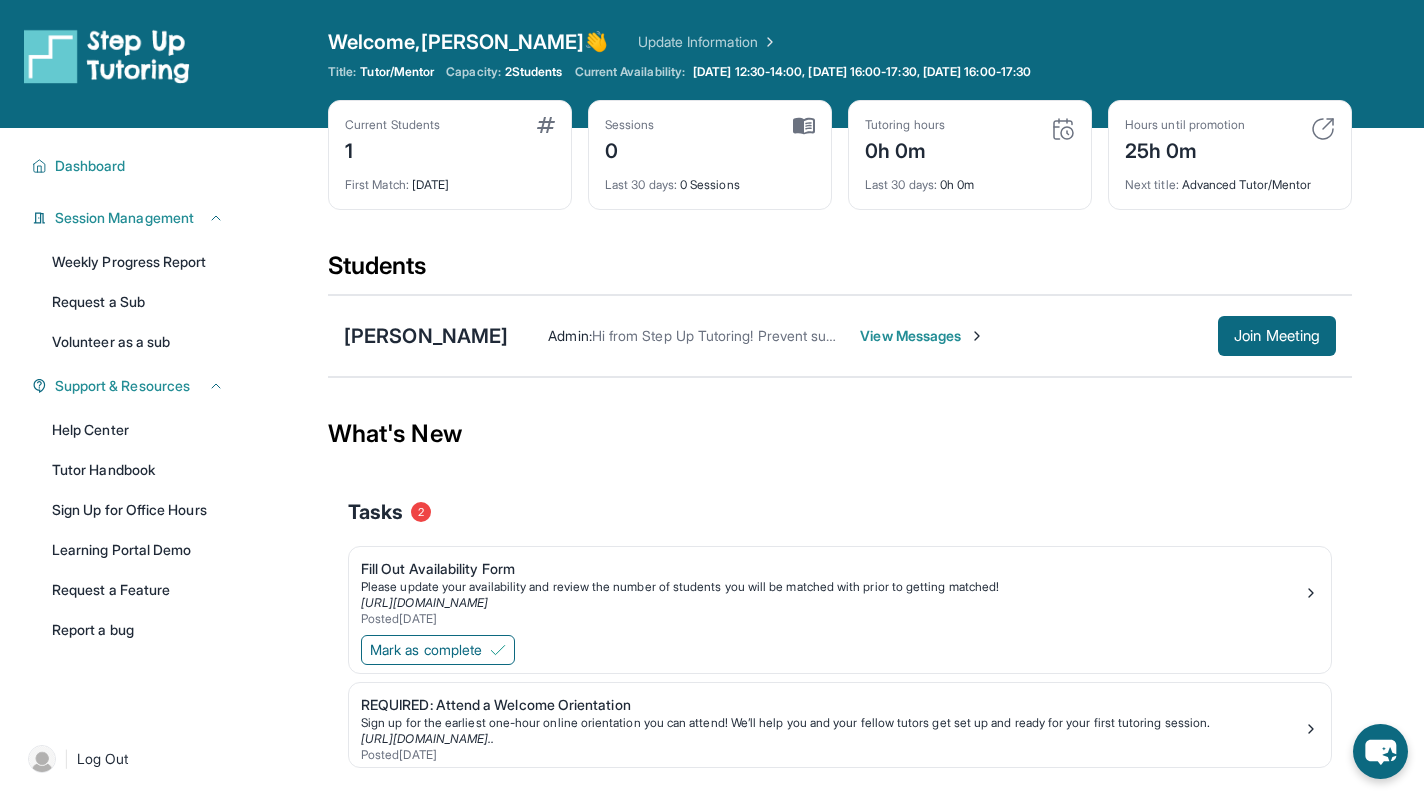 click on "Hi from Step Up Tutoring! Prevent summer learning loss and qualify for fun incentives by meeting at least 90 minutes/week. You met for 0 minutes last week and 0 minutes this week. Check out our summer camps at [URL][DOMAIN_NAME] and track your progress on the Summer Adventure Map at [URL][DOMAIN_NAME] — prizes include a raffle drawing for an iPad, legos, science kits, gift cards, and more!" at bounding box center (1880, 335) 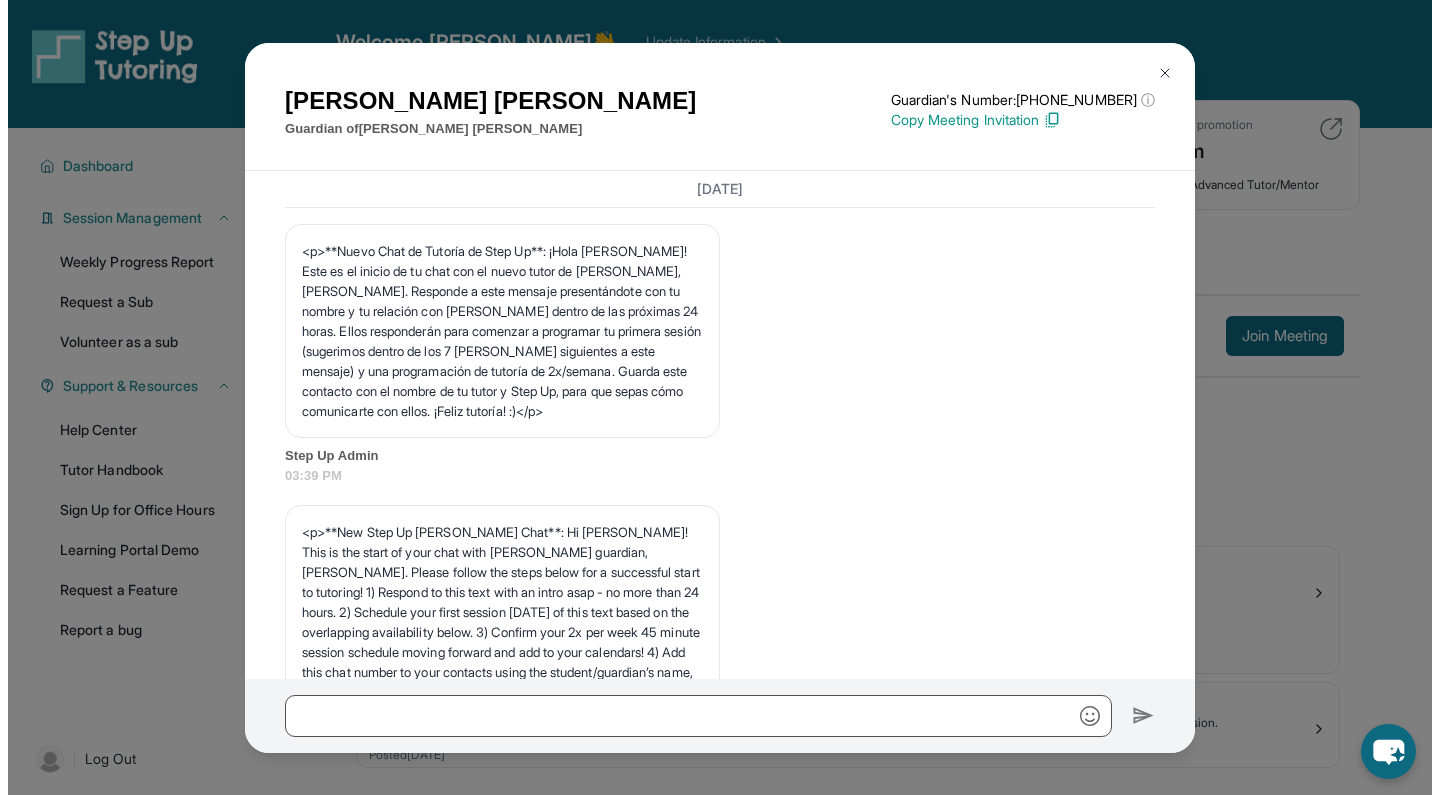 scroll, scrollTop: 2101, scrollLeft: 0, axis: vertical 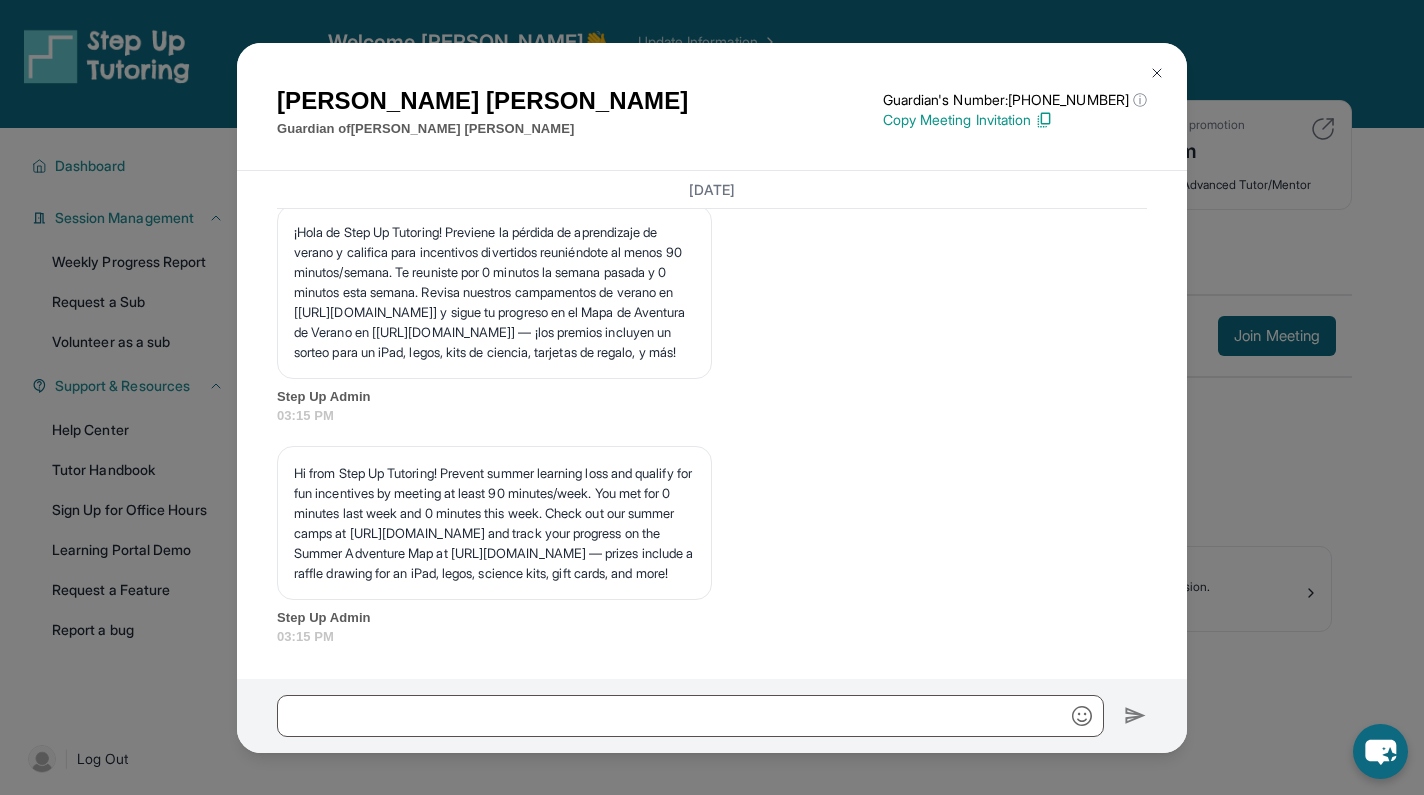 click at bounding box center (1157, 73) 